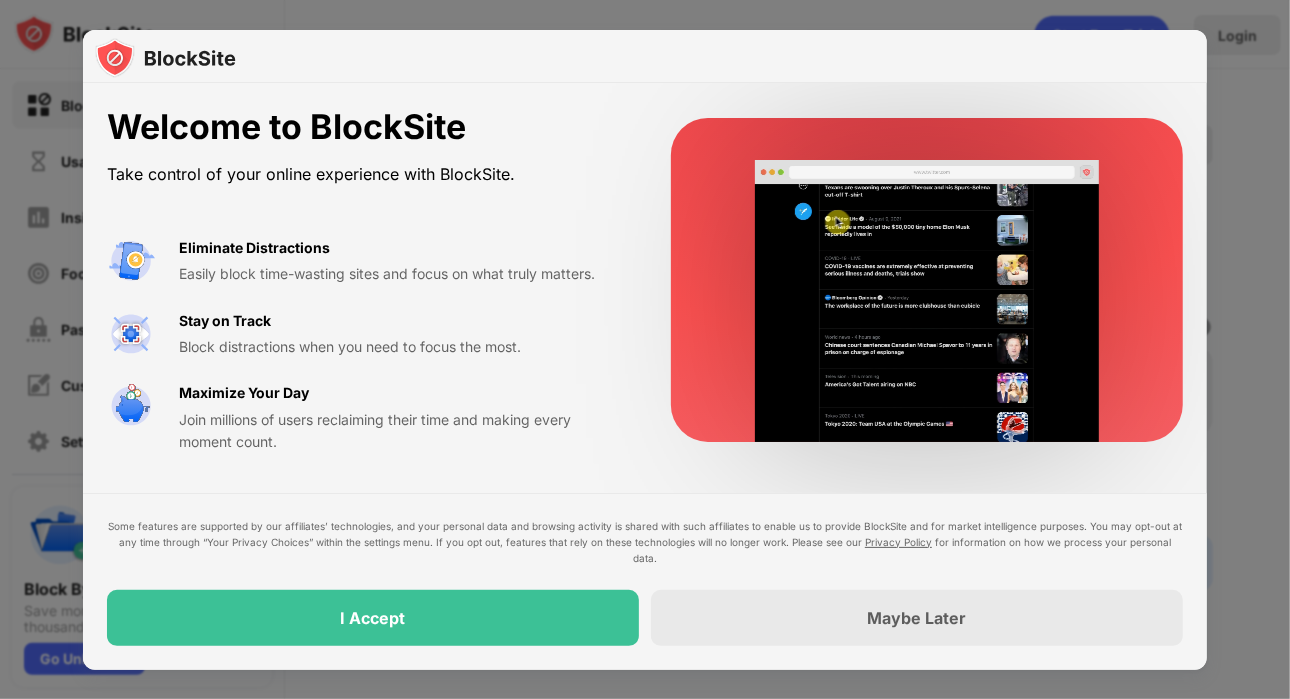 scroll, scrollTop: 0, scrollLeft: 0, axis: both 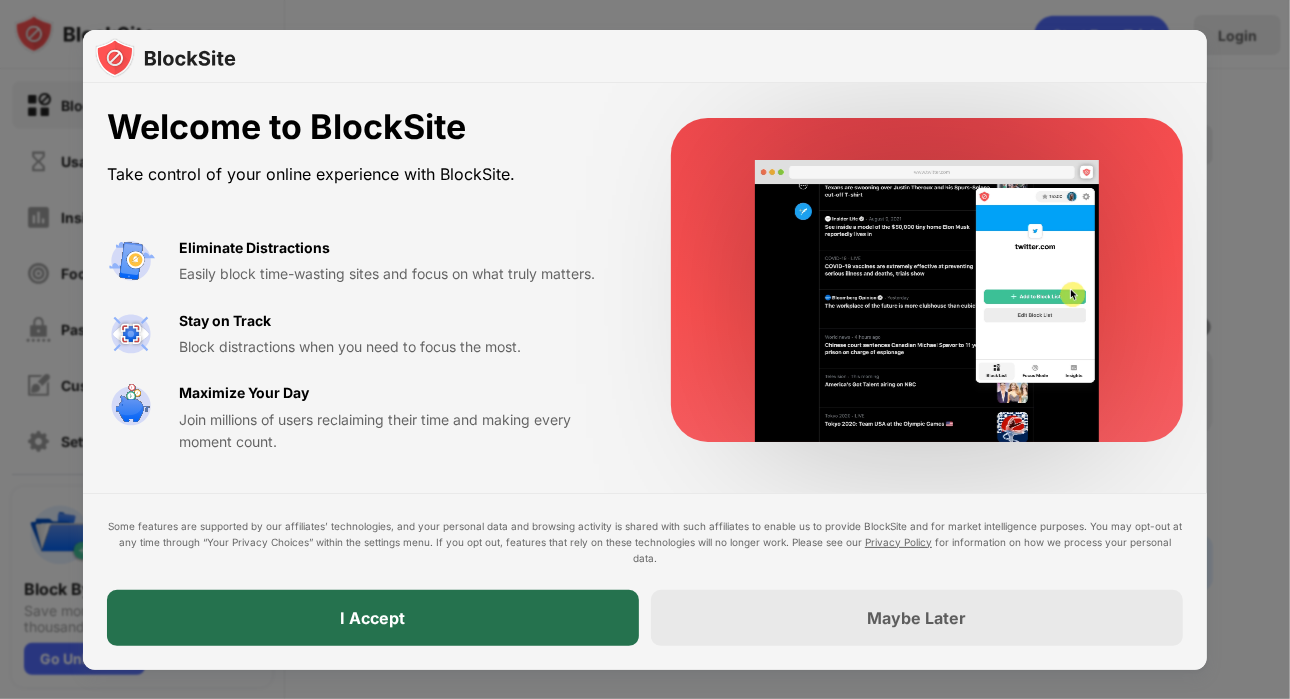 click on "I Accept" at bounding box center [373, 618] 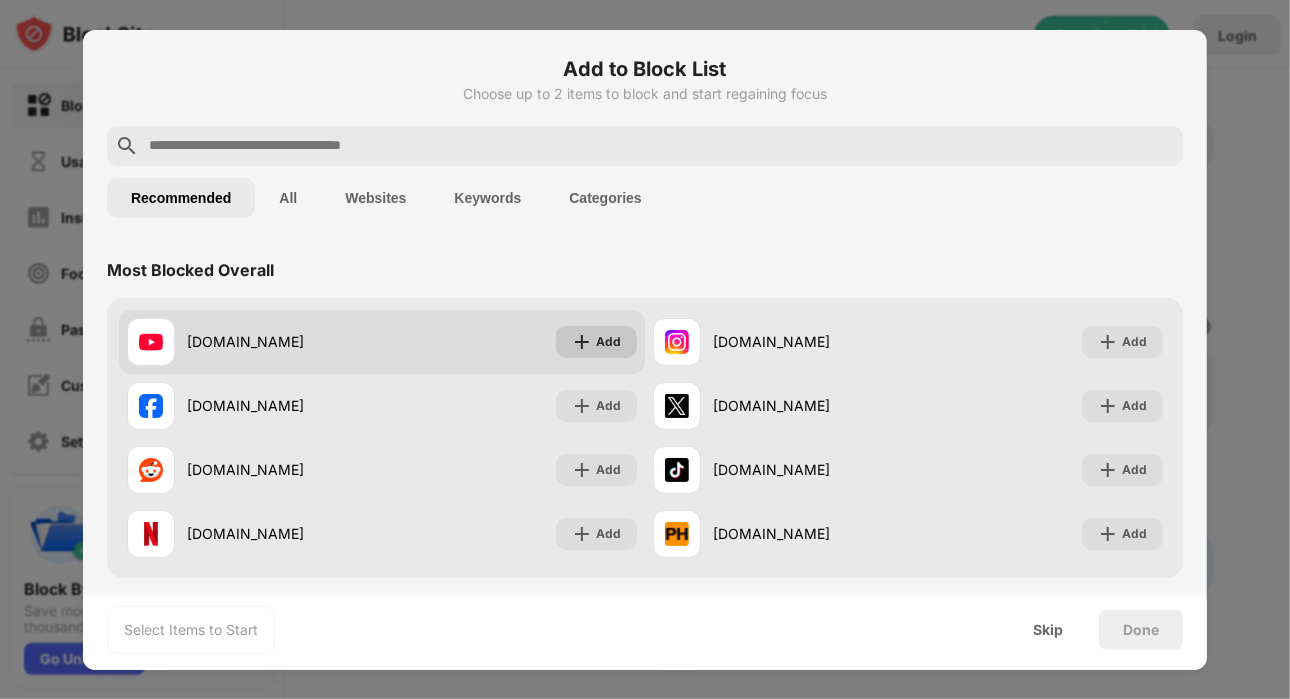 click on "Add" at bounding box center [608, 342] 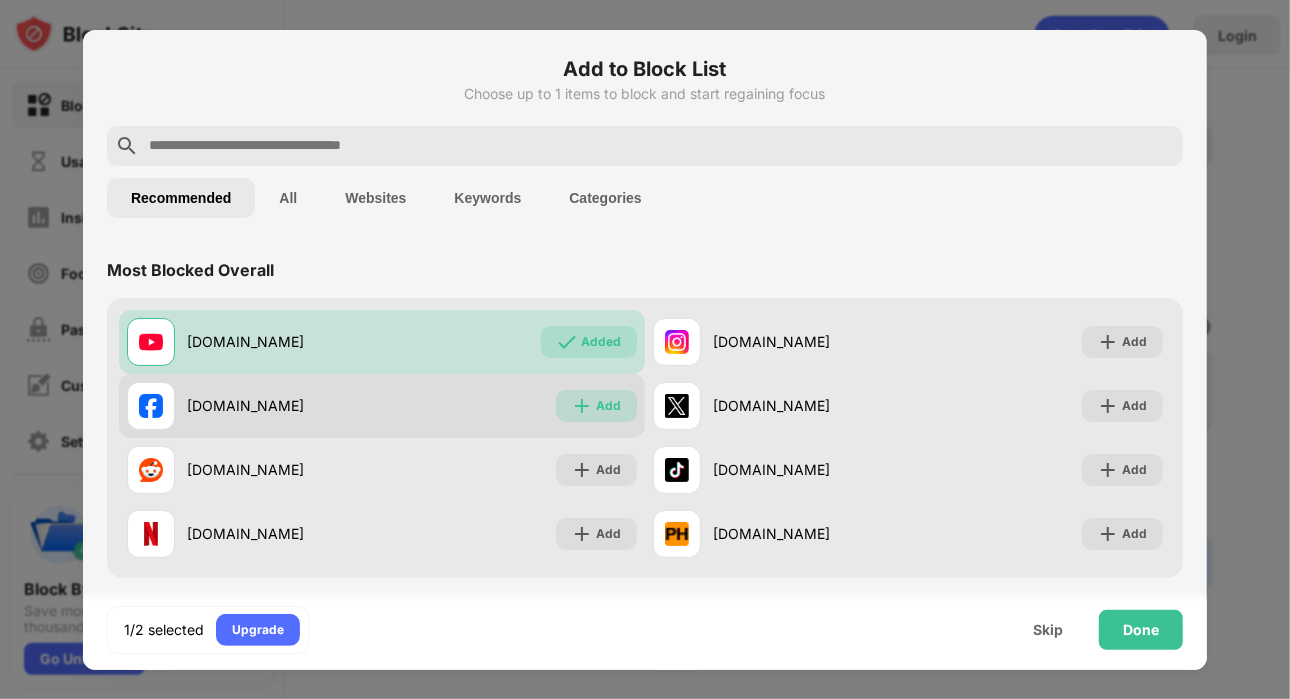 click on "Add" at bounding box center [596, 406] 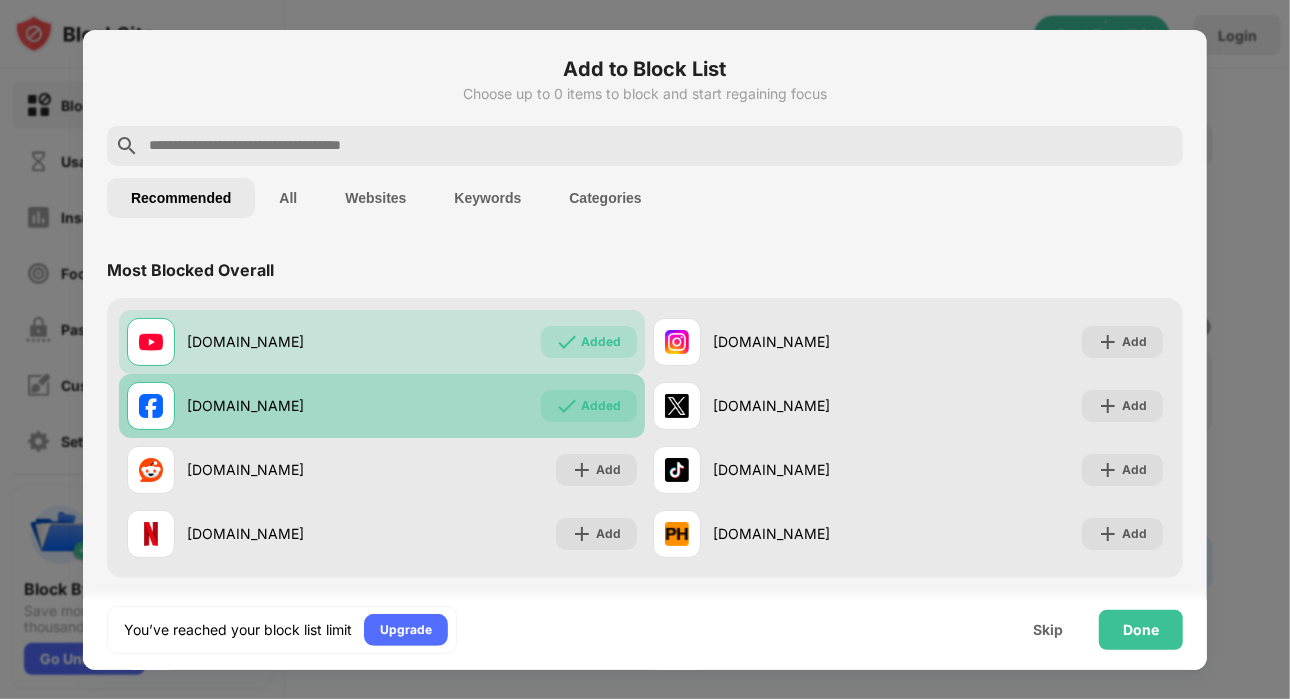 click on "Added" at bounding box center [601, 406] 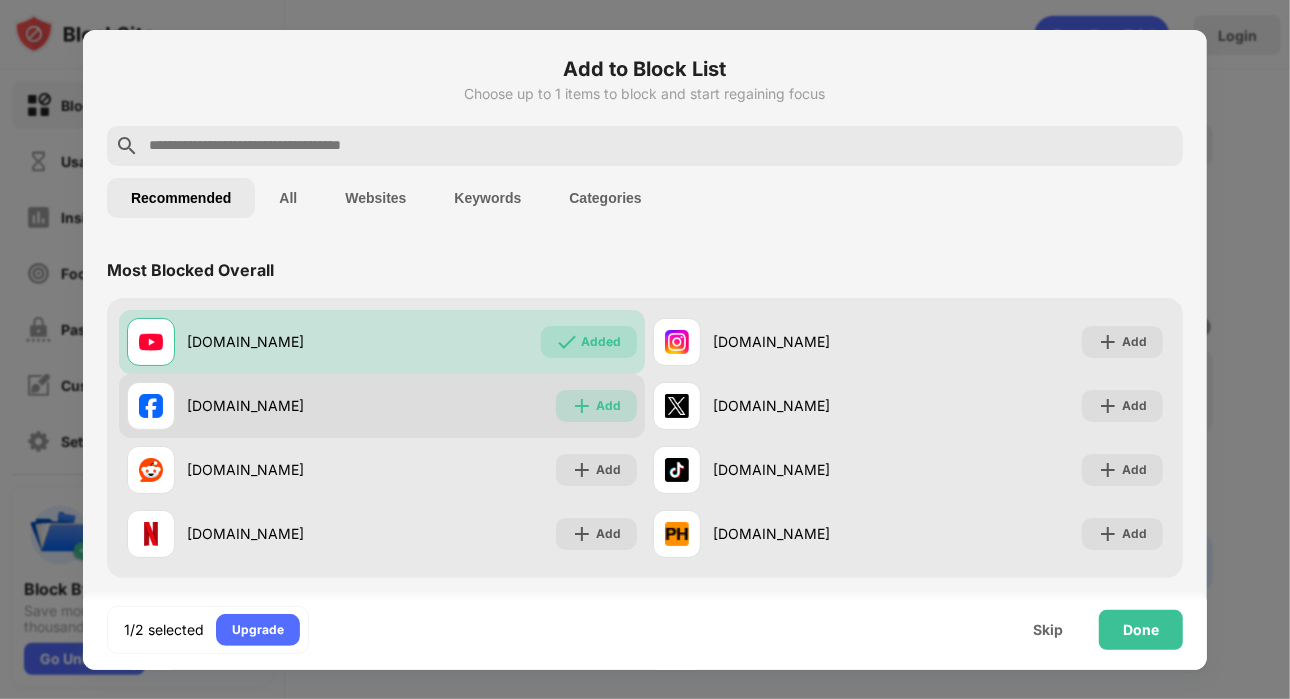 click on "Add" at bounding box center [596, 406] 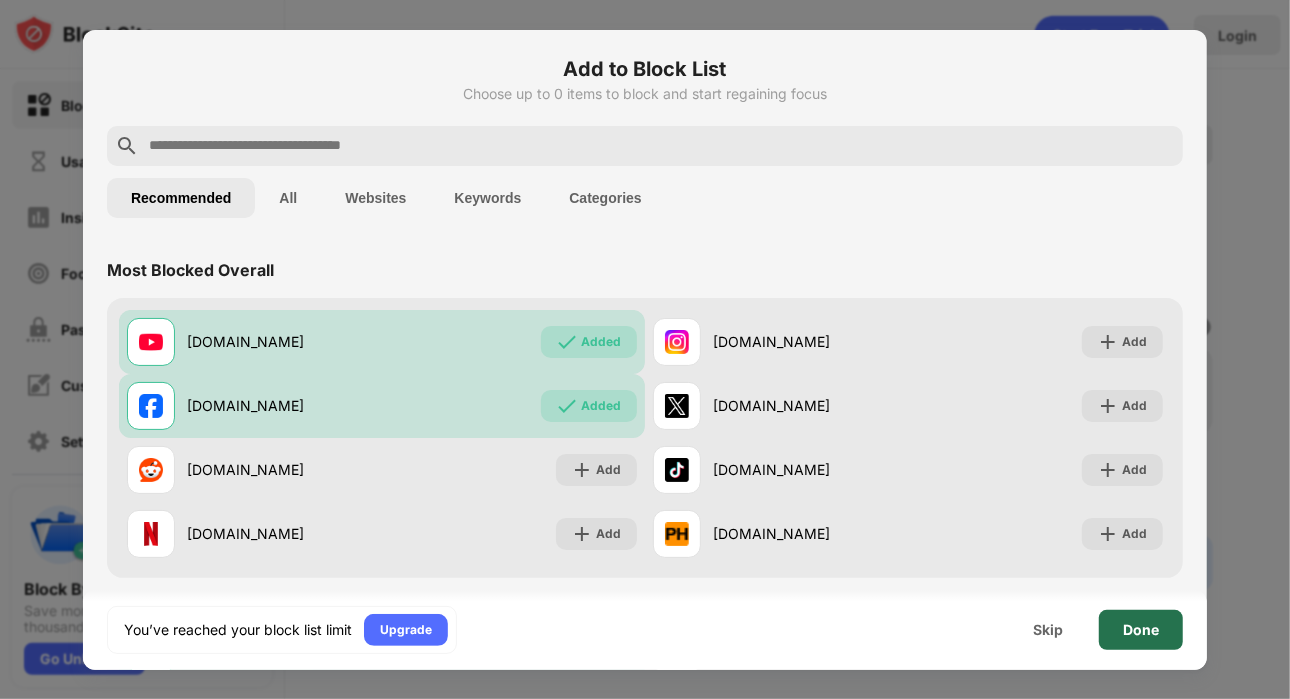 click on "Done" at bounding box center (1141, 630) 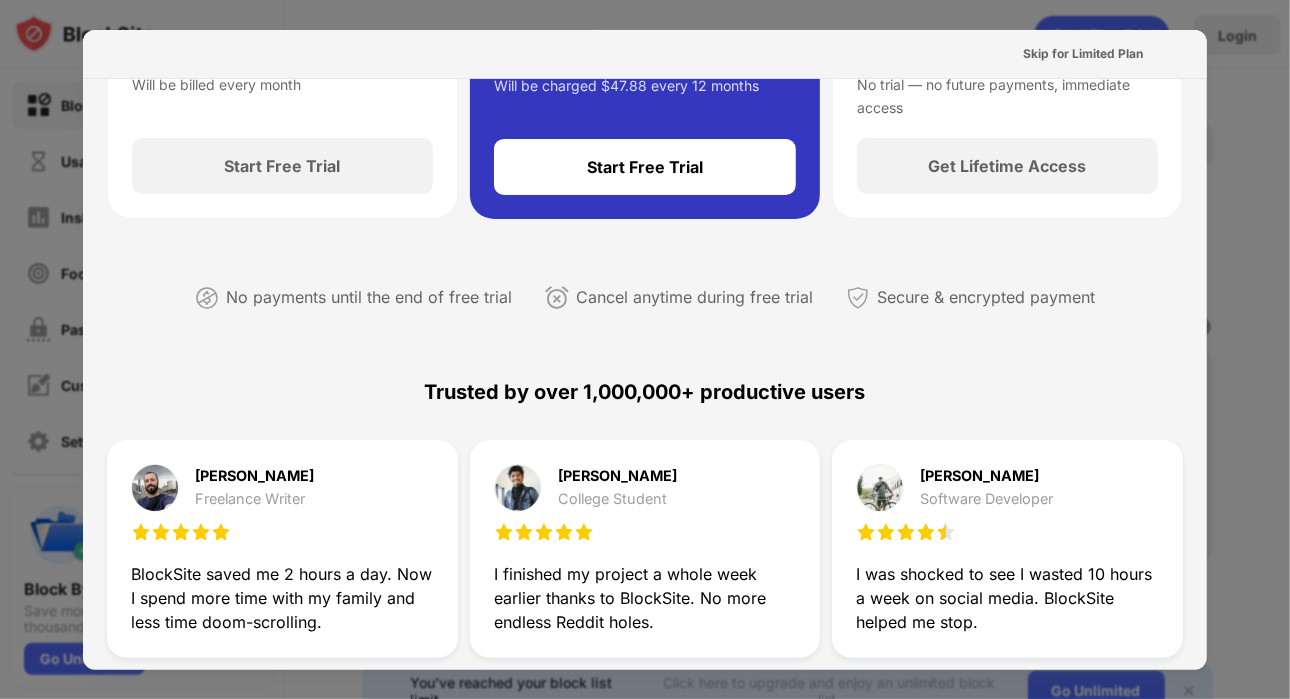 scroll, scrollTop: 0, scrollLeft: 0, axis: both 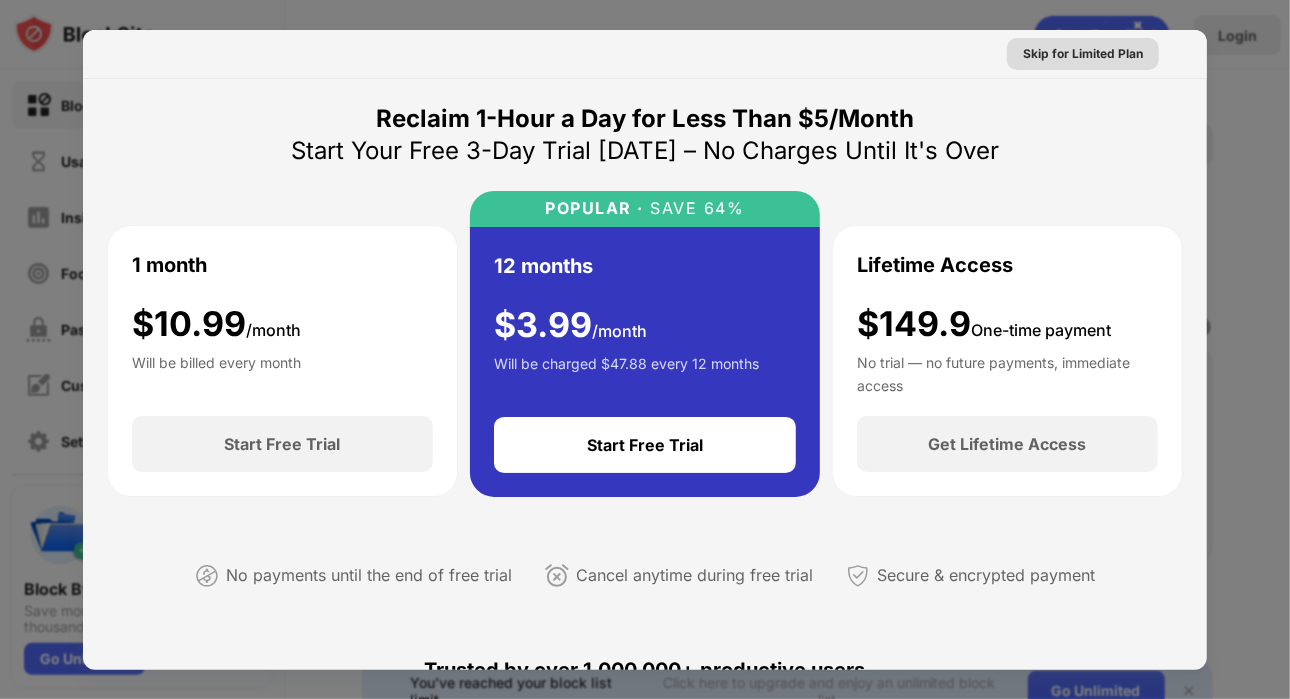 click on "Skip for Limited Plan" at bounding box center (1083, 54) 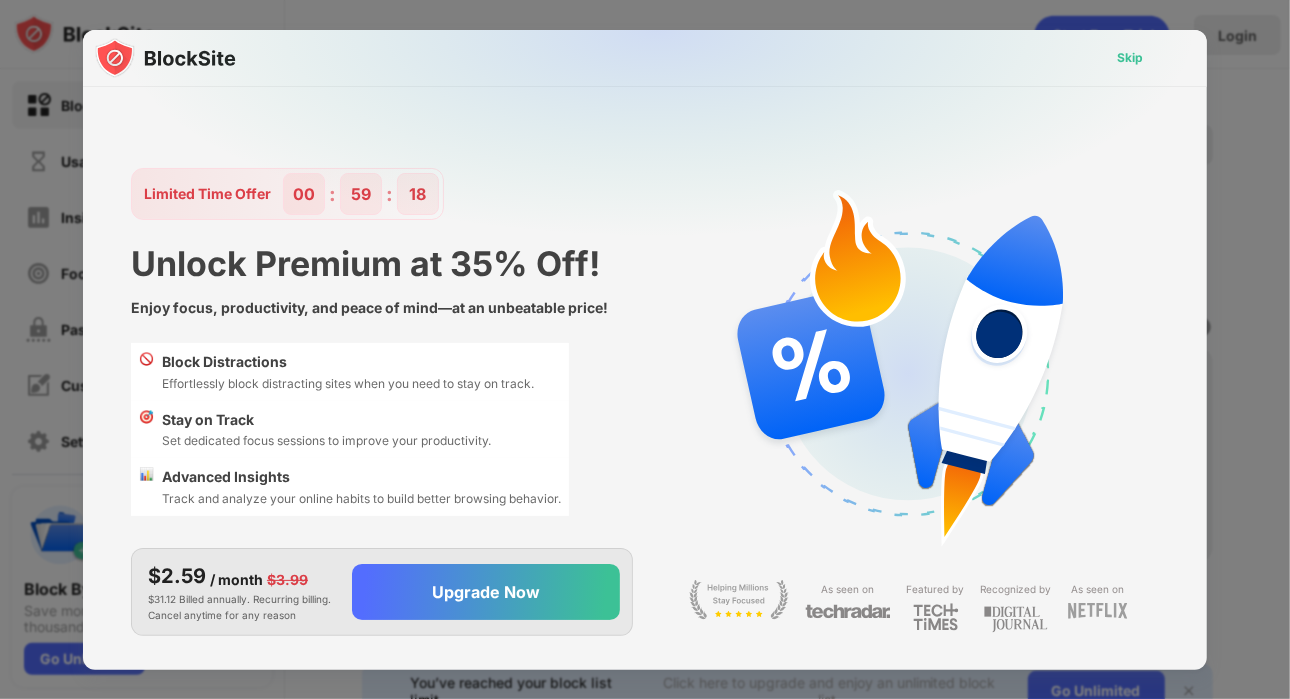 click on "Skip" at bounding box center [1130, 58] 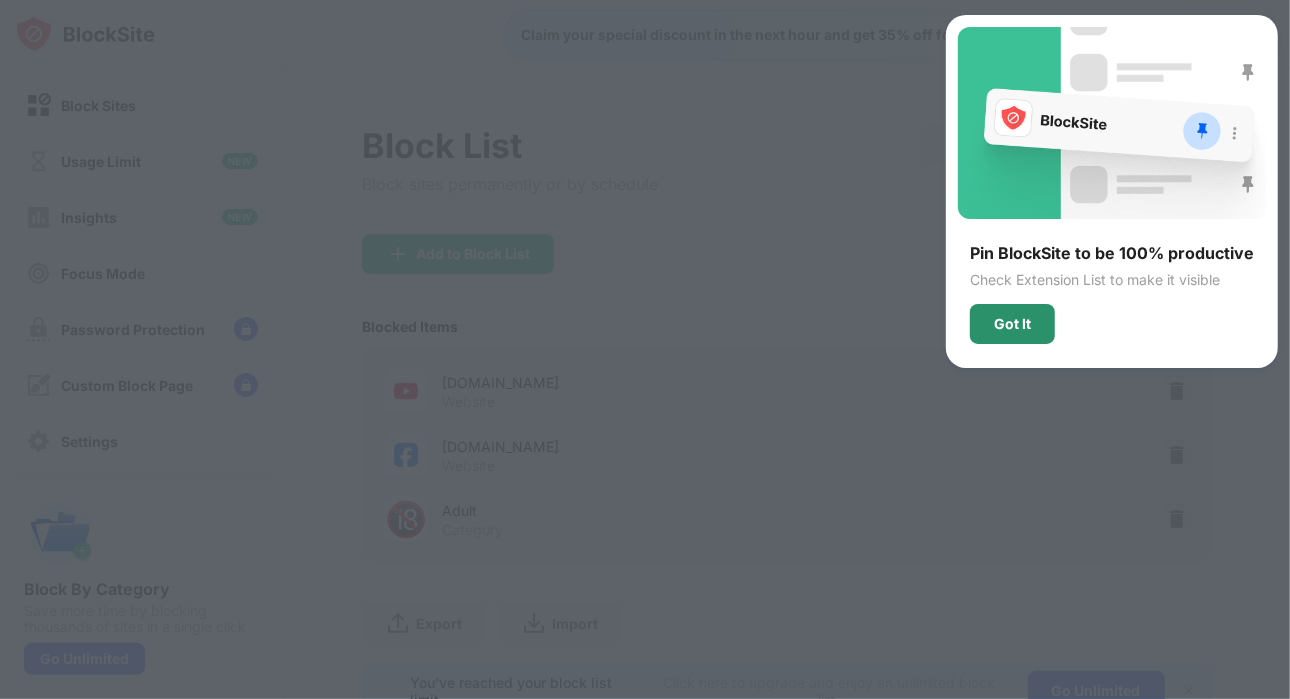 click on "Got It" at bounding box center [1012, 324] 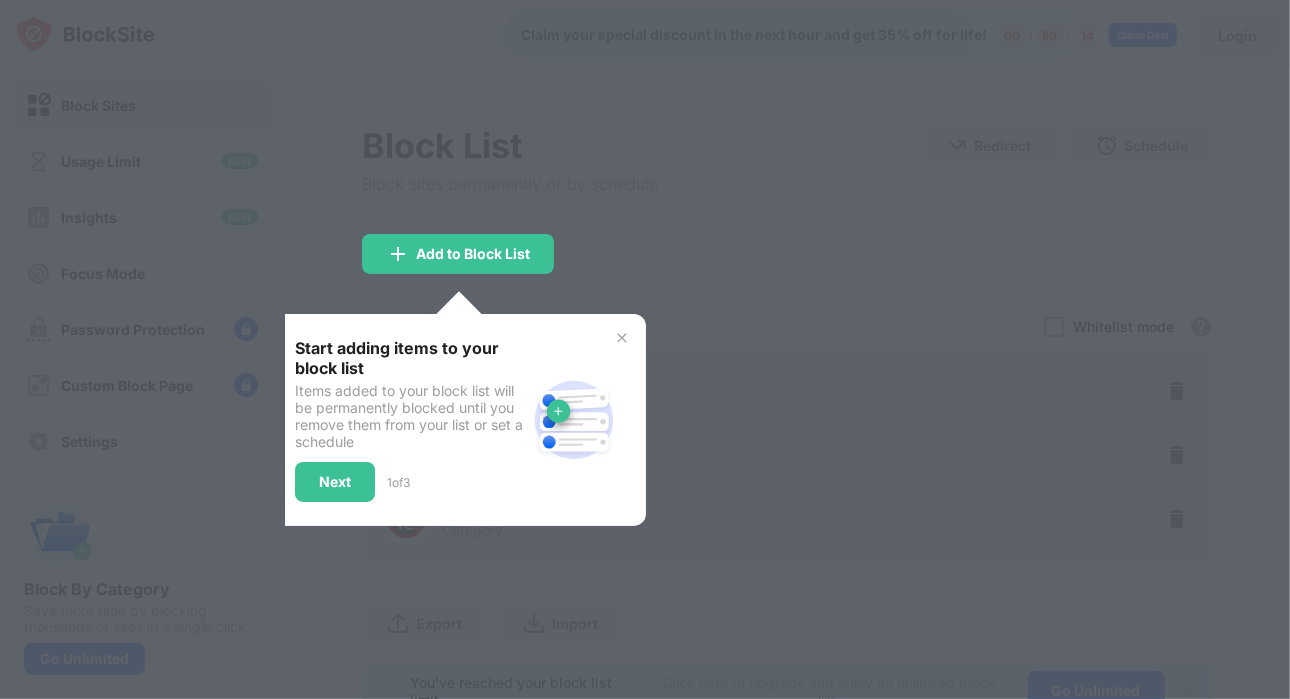 click at bounding box center (622, 338) 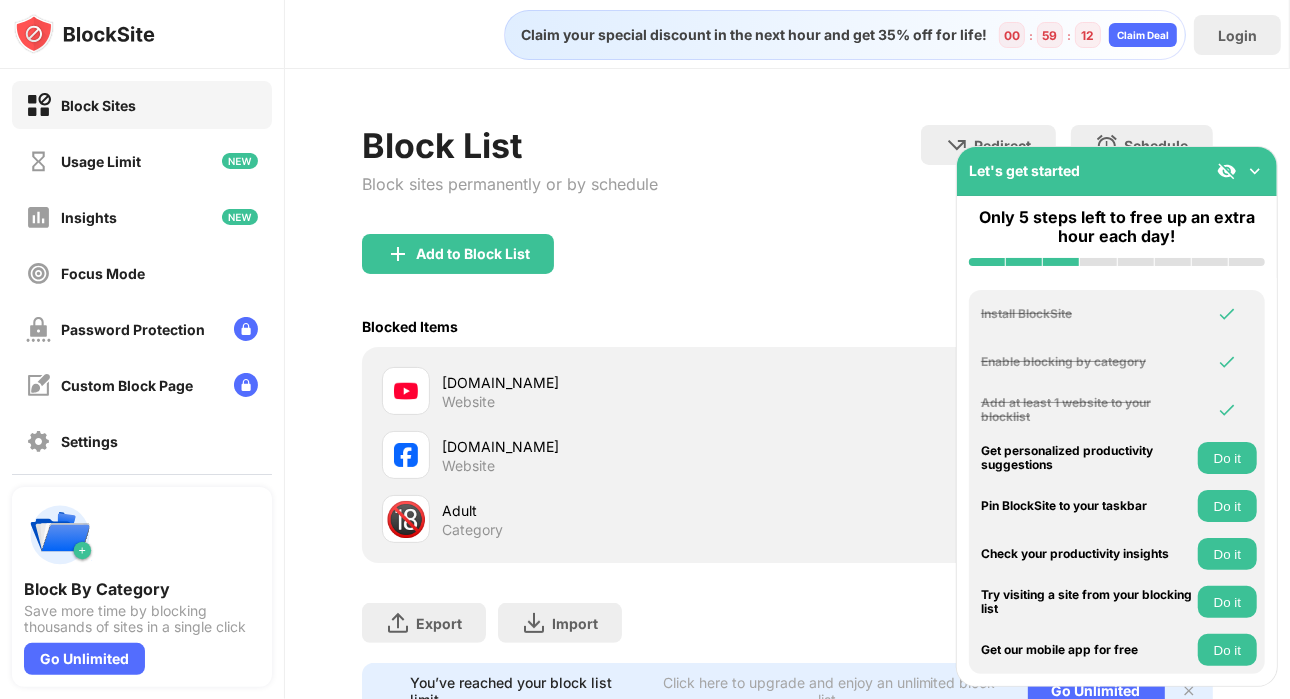 click on "Block List Block sites permanently or by schedule Redirect Choose a site to be redirected to when blocking is active Schedule Select which days and timeframes the block list will be active." at bounding box center [787, 179] 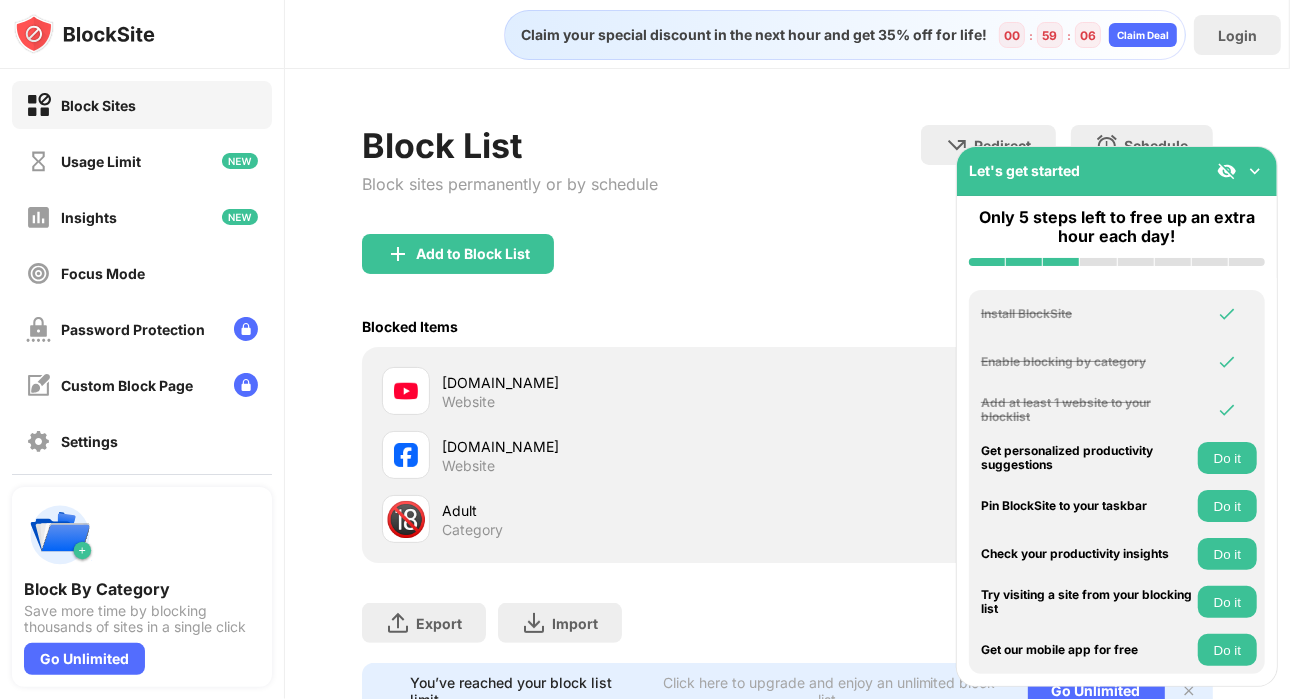 scroll, scrollTop: 90, scrollLeft: 0, axis: vertical 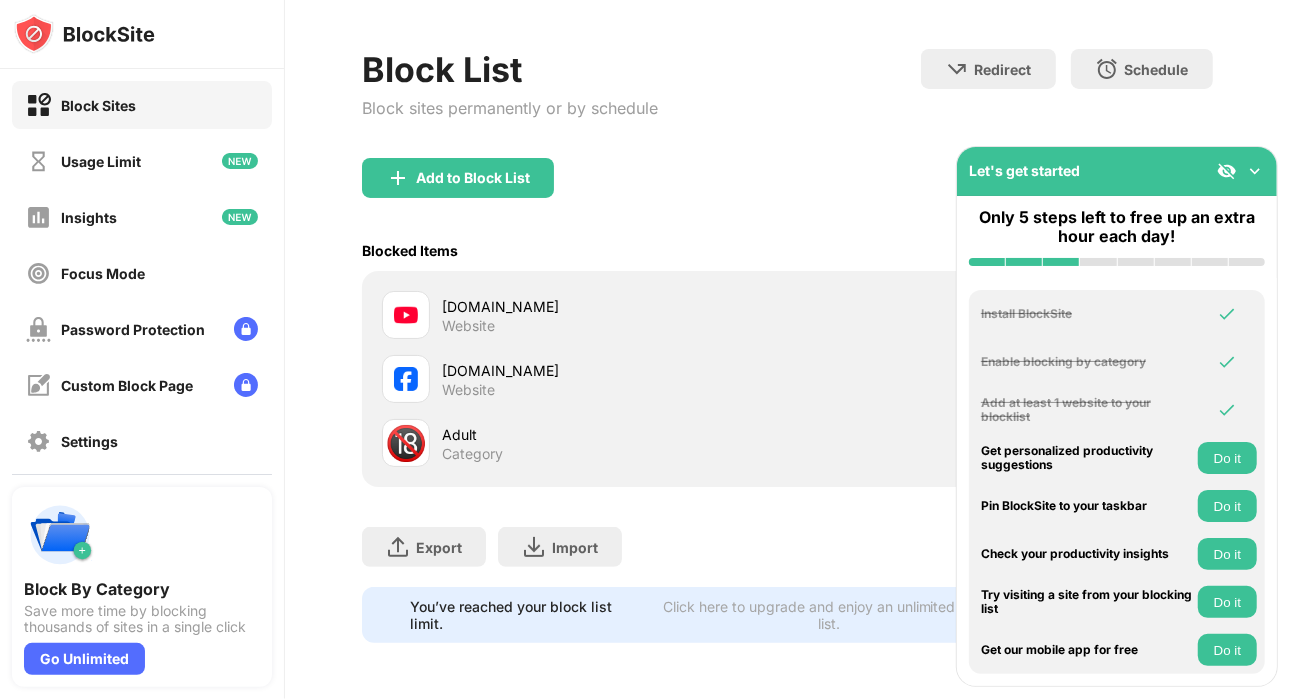 click on "Let's get started" at bounding box center (1024, 170) 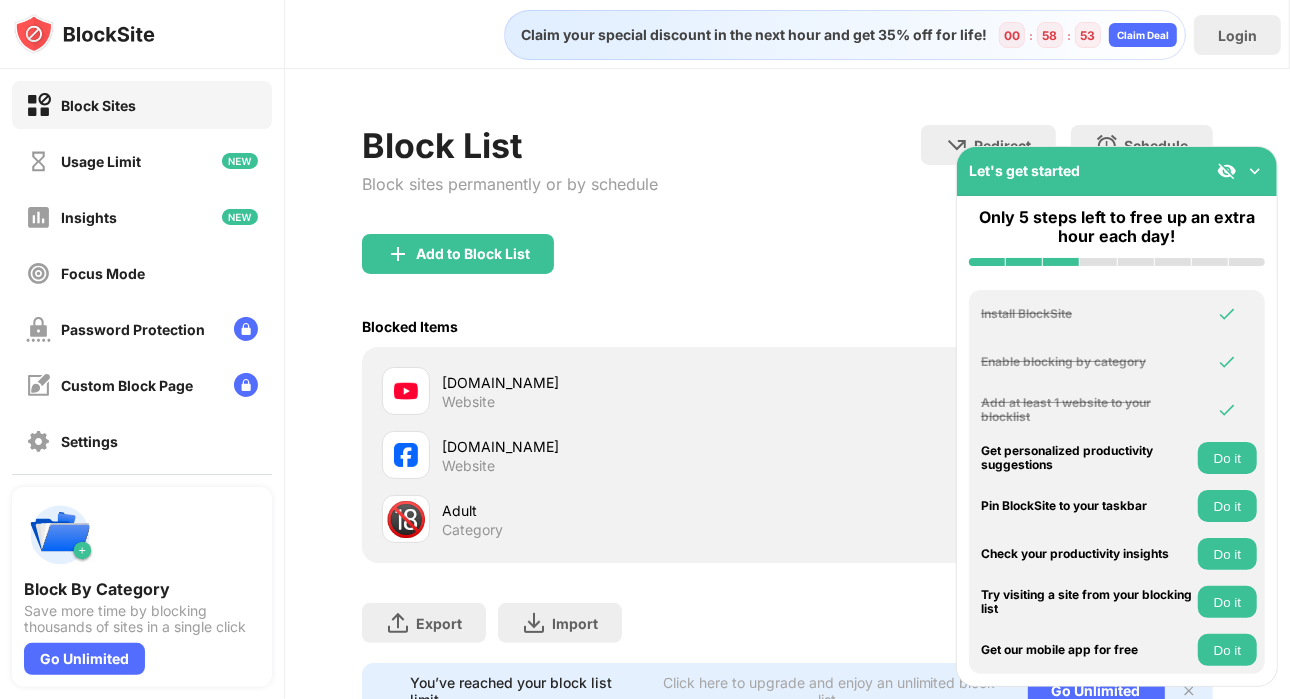 click on "Do it" at bounding box center (1227, 458) 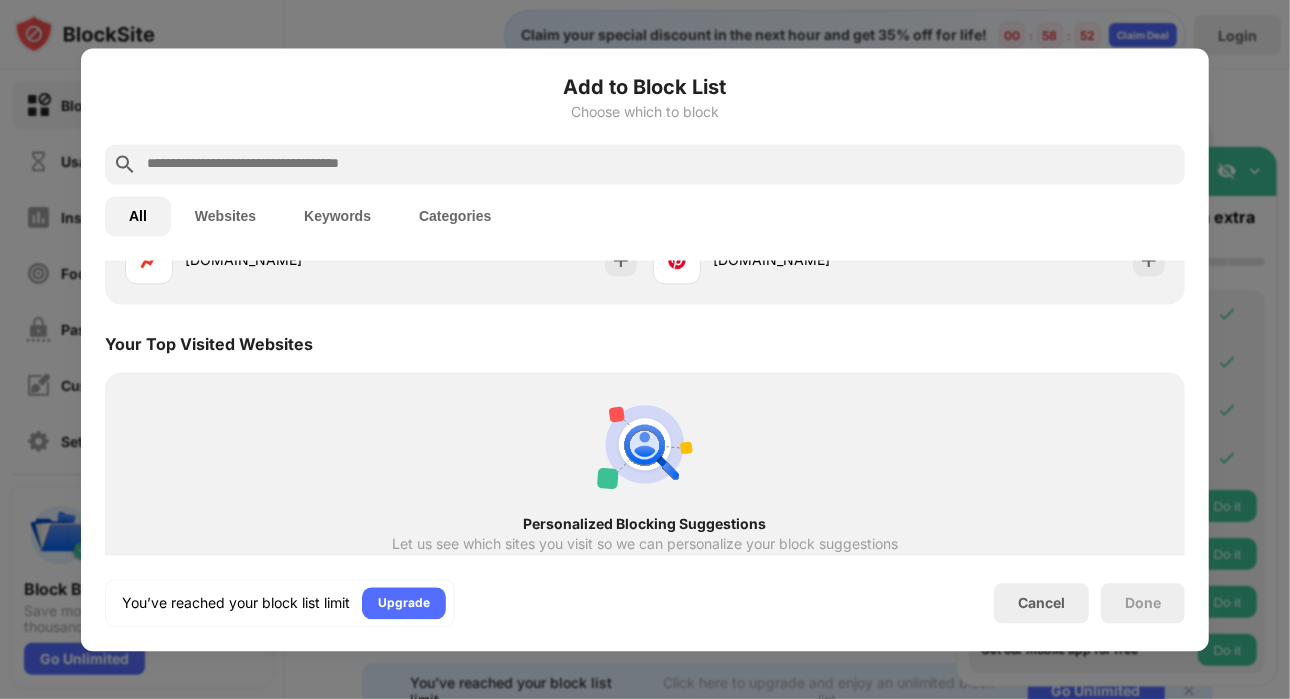scroll, scrollTop: 696, scrollLeft: 0, axis: vertical 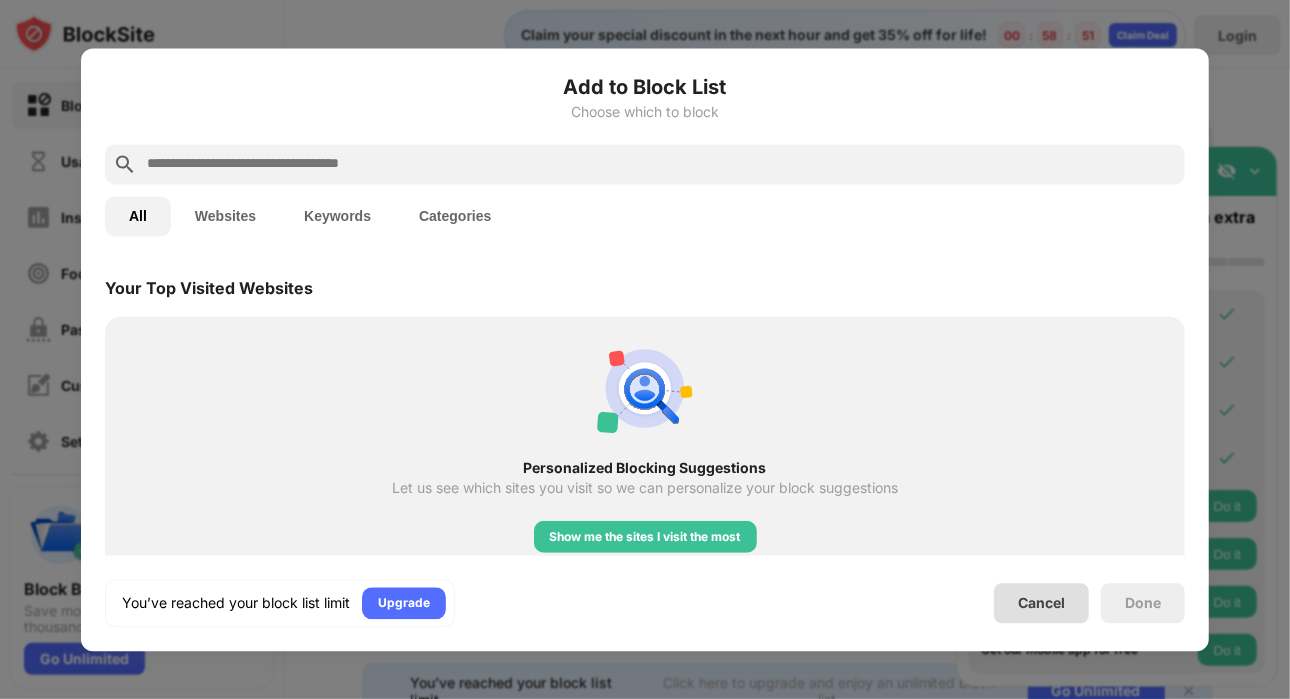 click on "Cancel" at bounding box center [1041, 603] 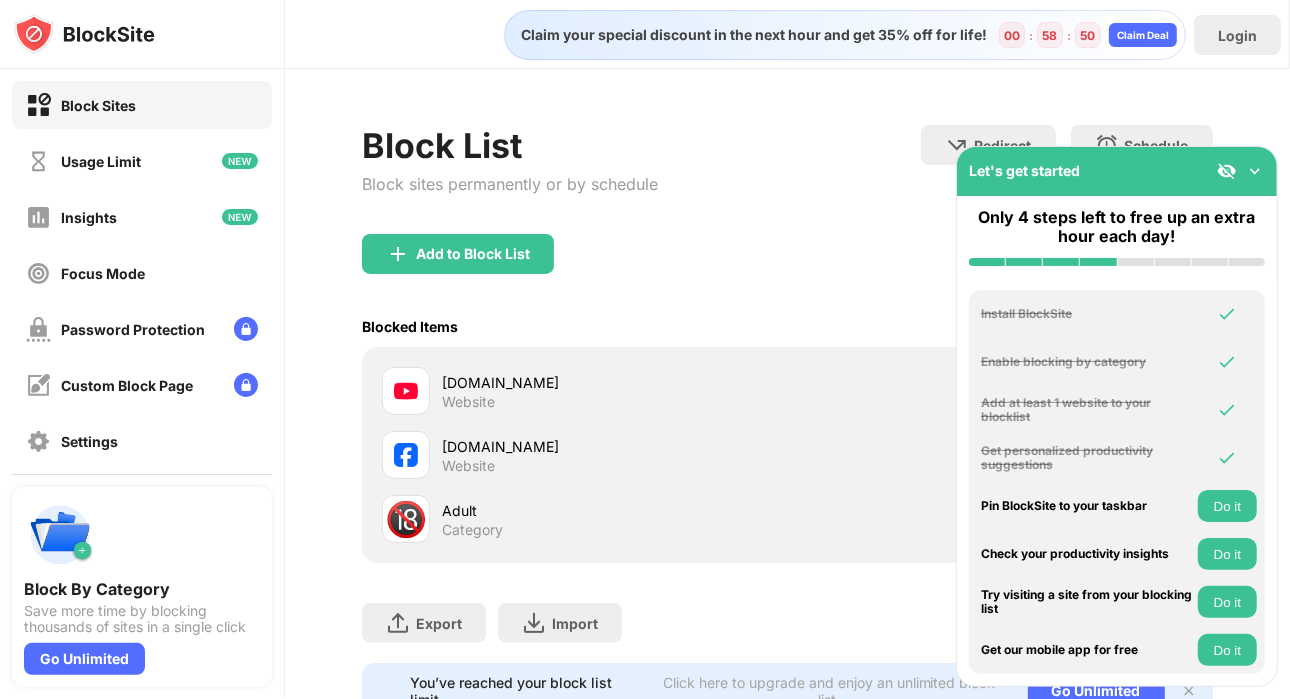 click on "Do it" at bounding box center [1227, 506] 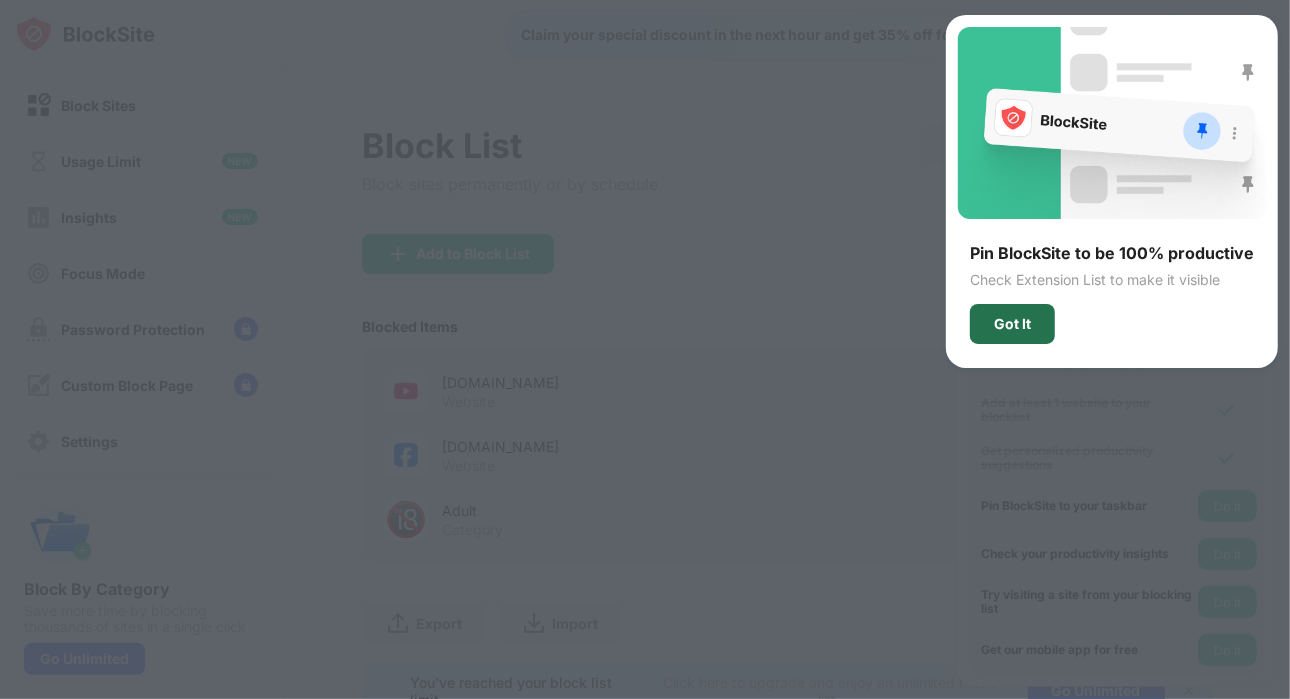 click on "Got It" at bounding box center [1012, 324] 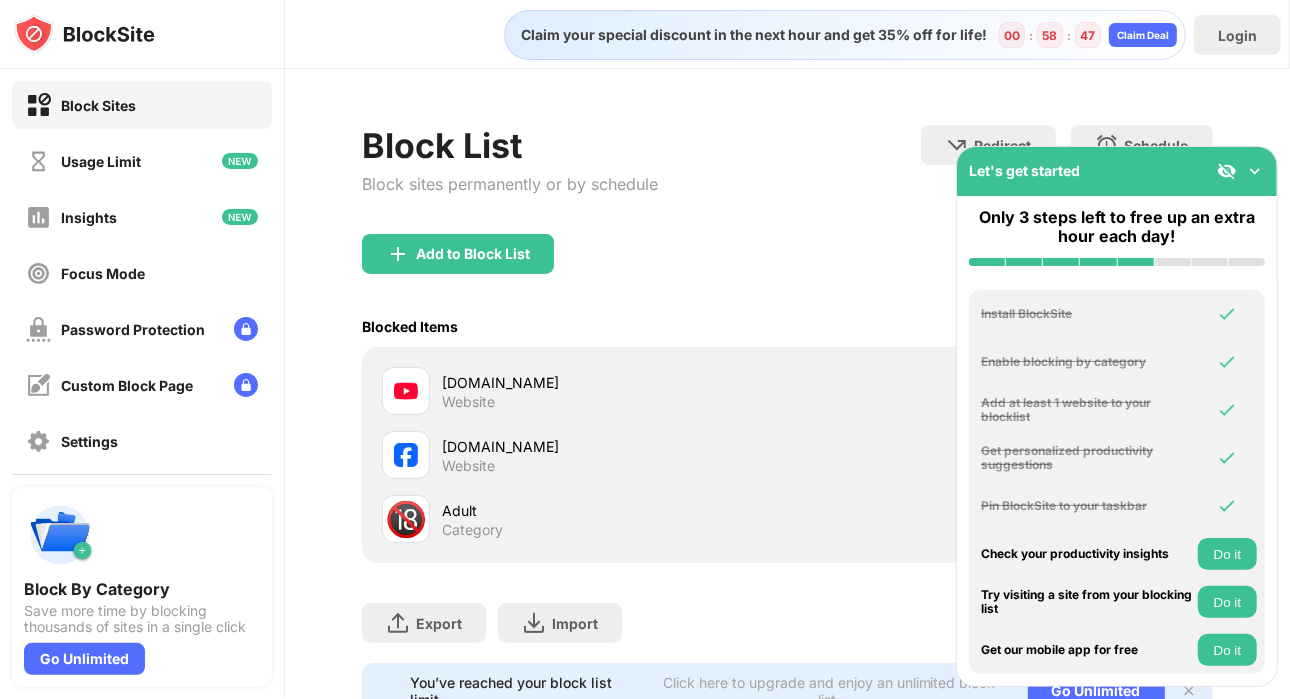 click on "Do it" at bounding box center (1227, 554) 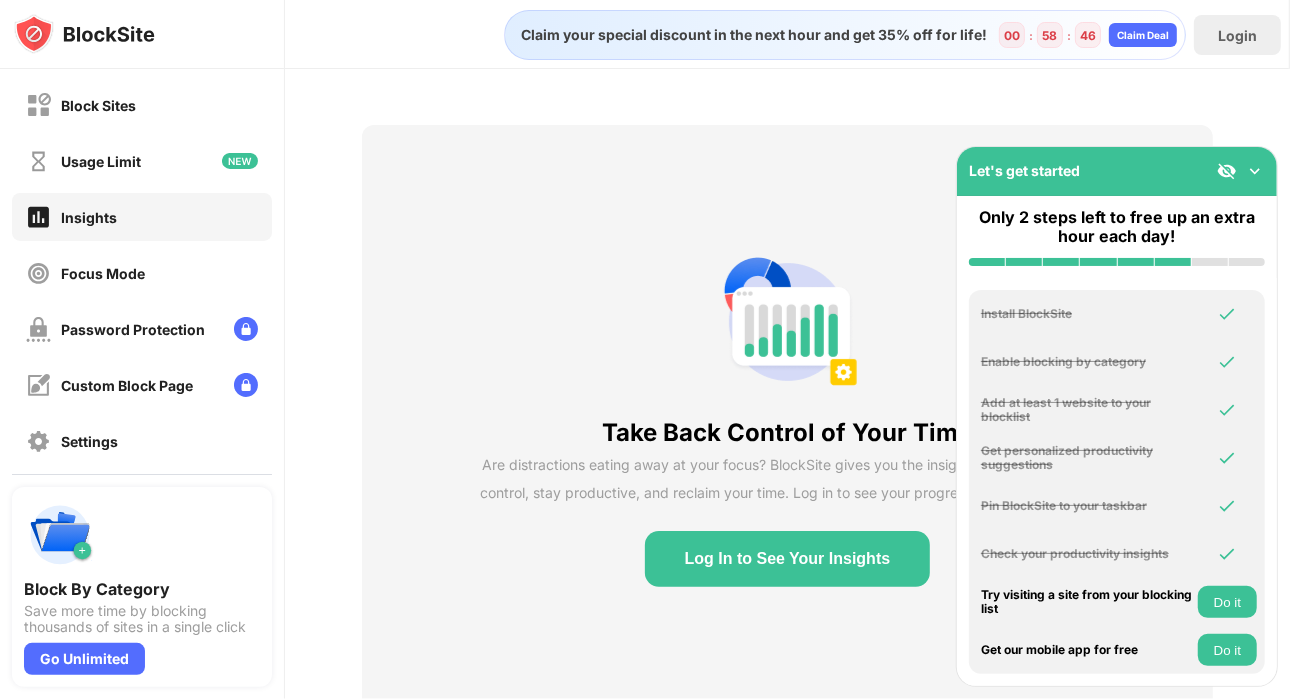 click on "Take Back Control of Your Time Are distractions eating away at your focus? BlockSite gives you the insights you need to take control, stay productive, and reclaim your time. Log in to see your progress and stay on track! Log In to See Your Insights" at bounding box center [787, 418] 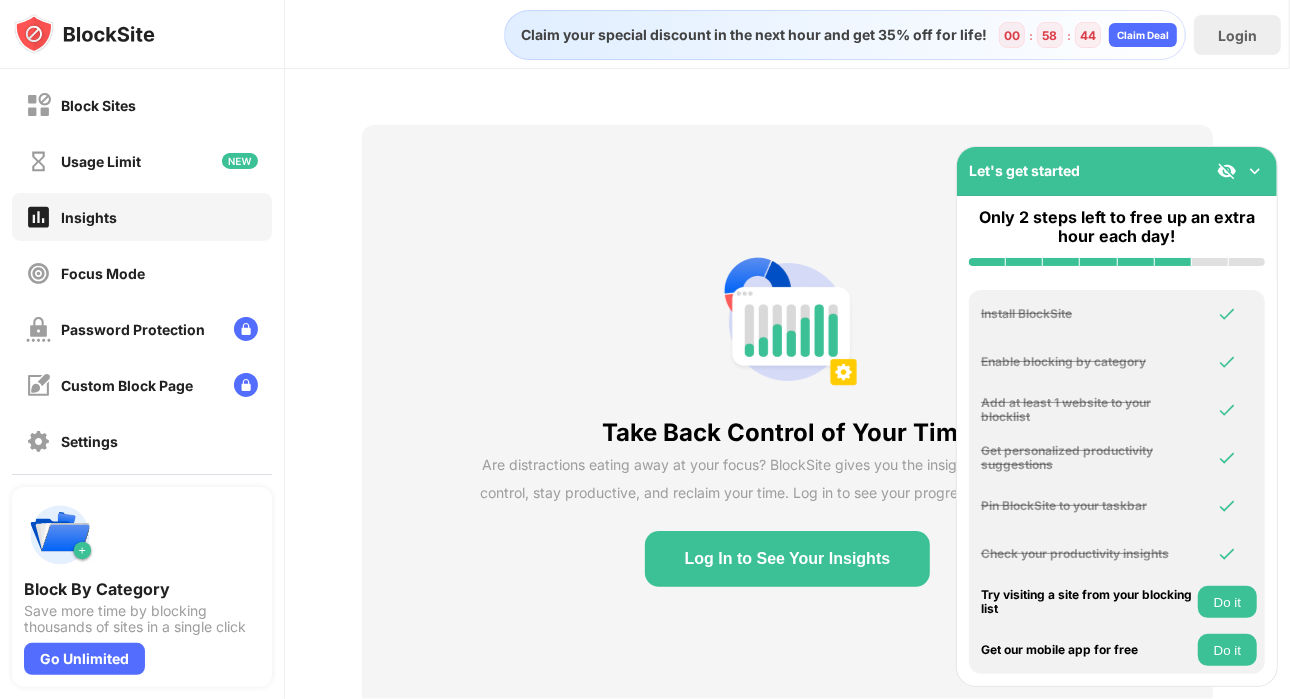 click on "Do it" at bounding box center [1227, 602] 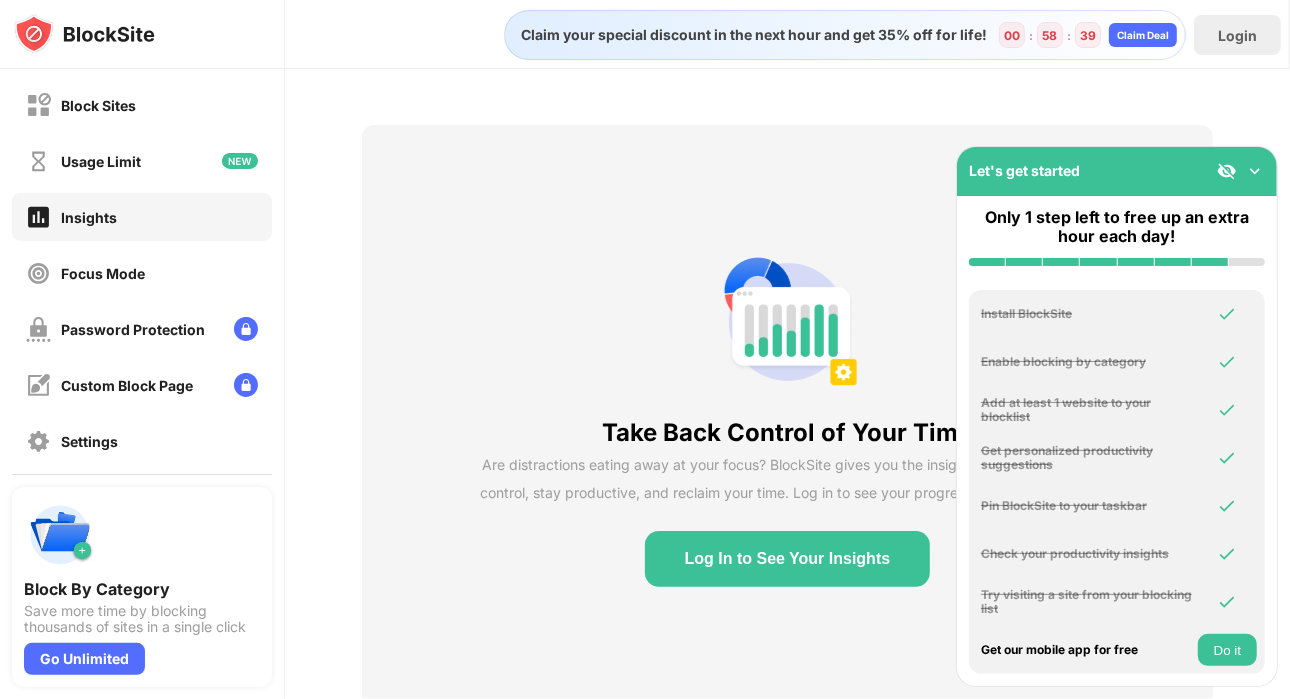 click on "Do it" at bounding box center (1227, 650) 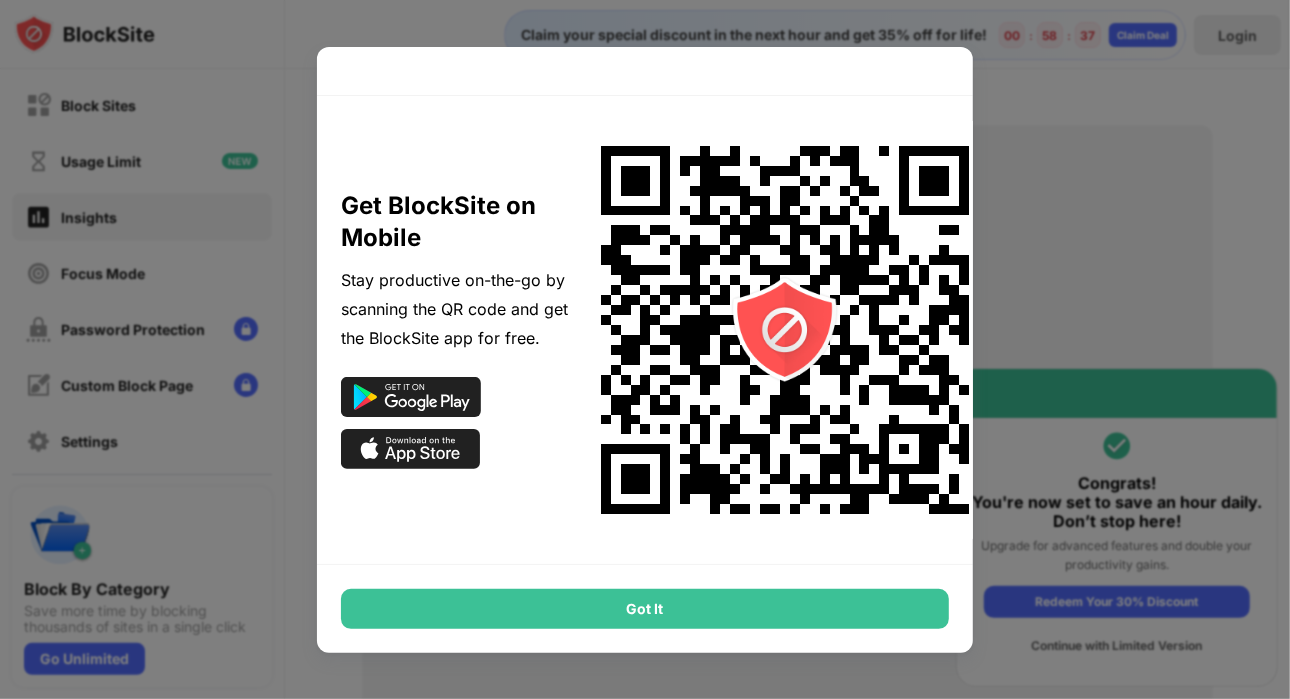 click on "Got It" at bounding box center (645, 609) 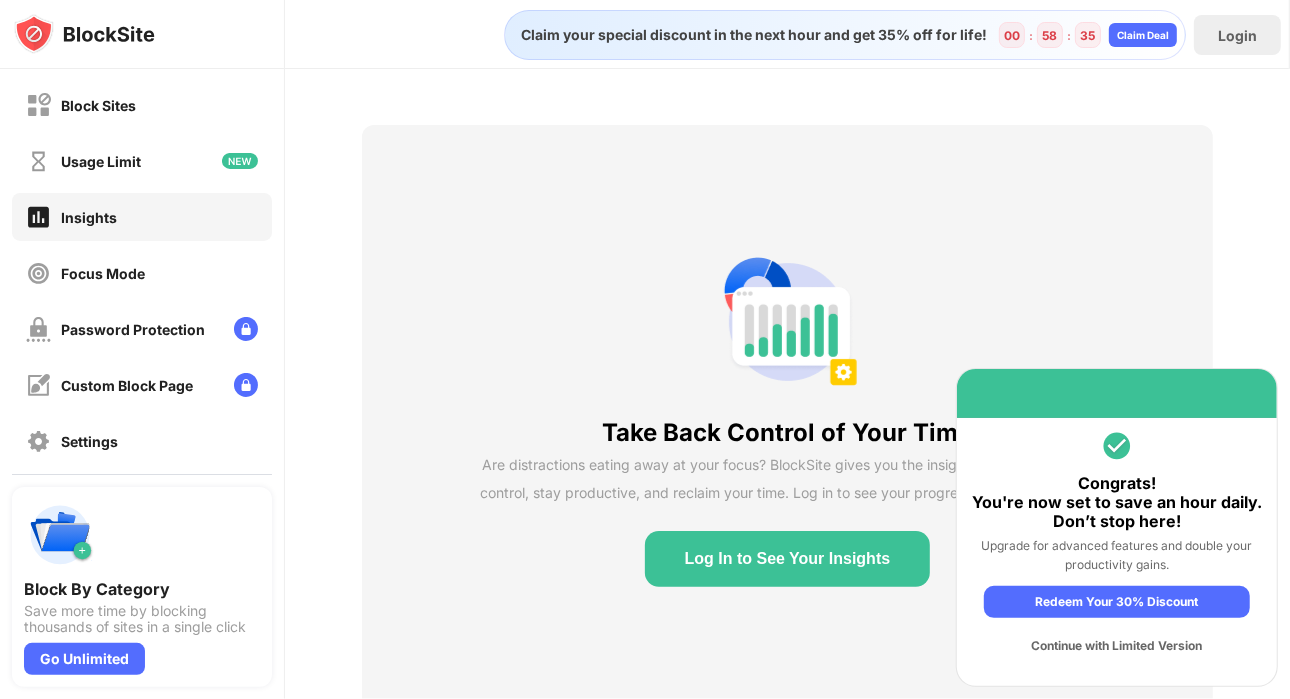 click on "Take Back Control of Your Time Are distractions eating away at your focus? BlockSite gives you the insights you need to take control, stay productive, and reclaim your time. Log in to see your progress and stay on track! Log In to See Your Insights" at bounding box center [787, 418] 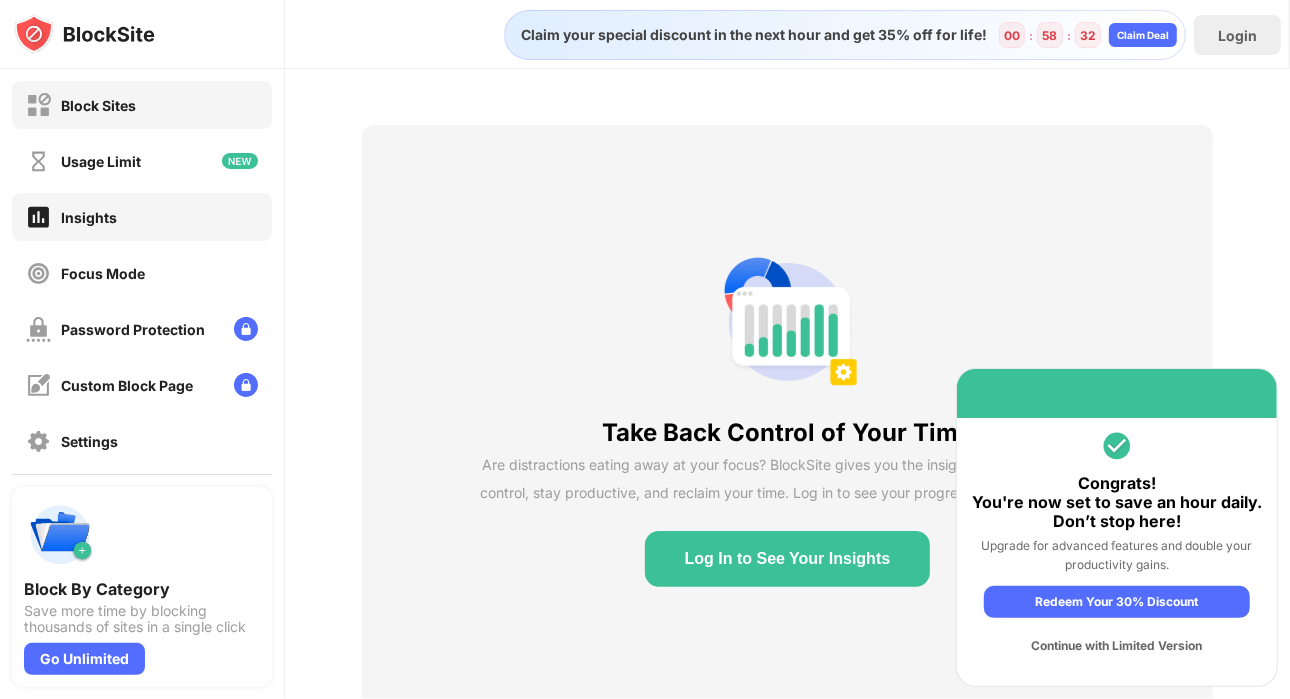 click on "Block Sites" at bounding box center (142, 105) 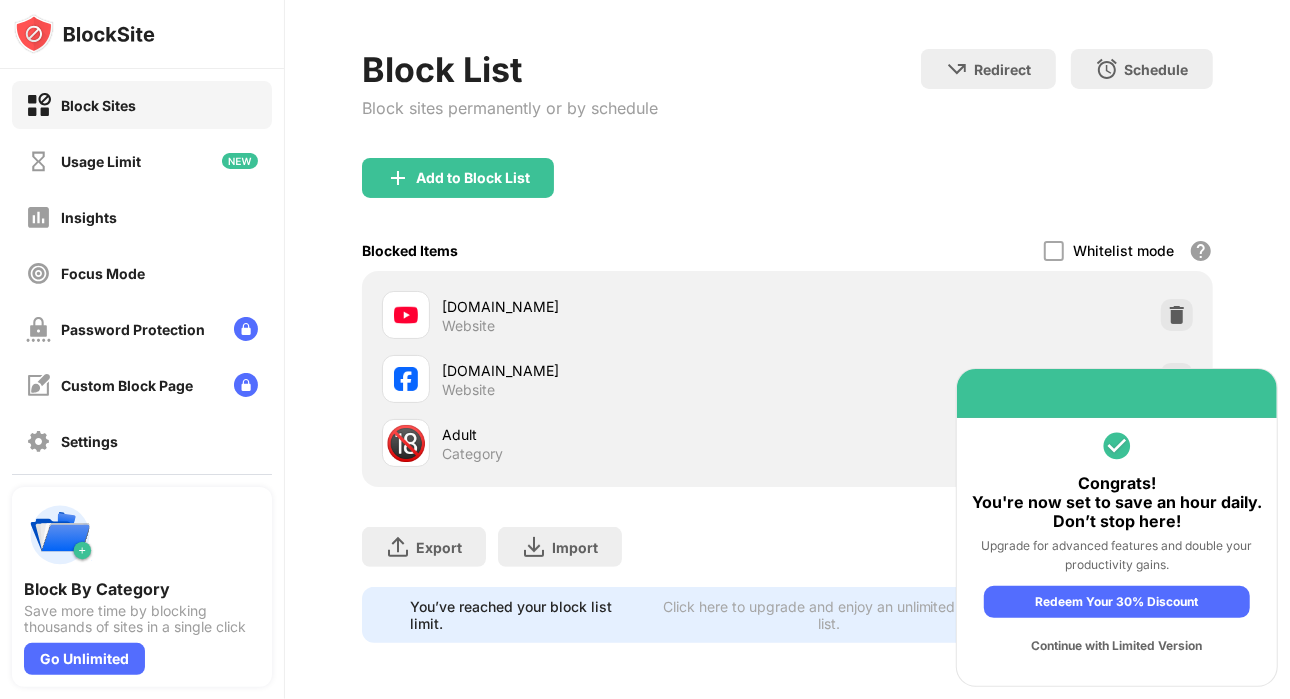 scroll, scrollTop: 0, scrollLeft: 0, axis: both 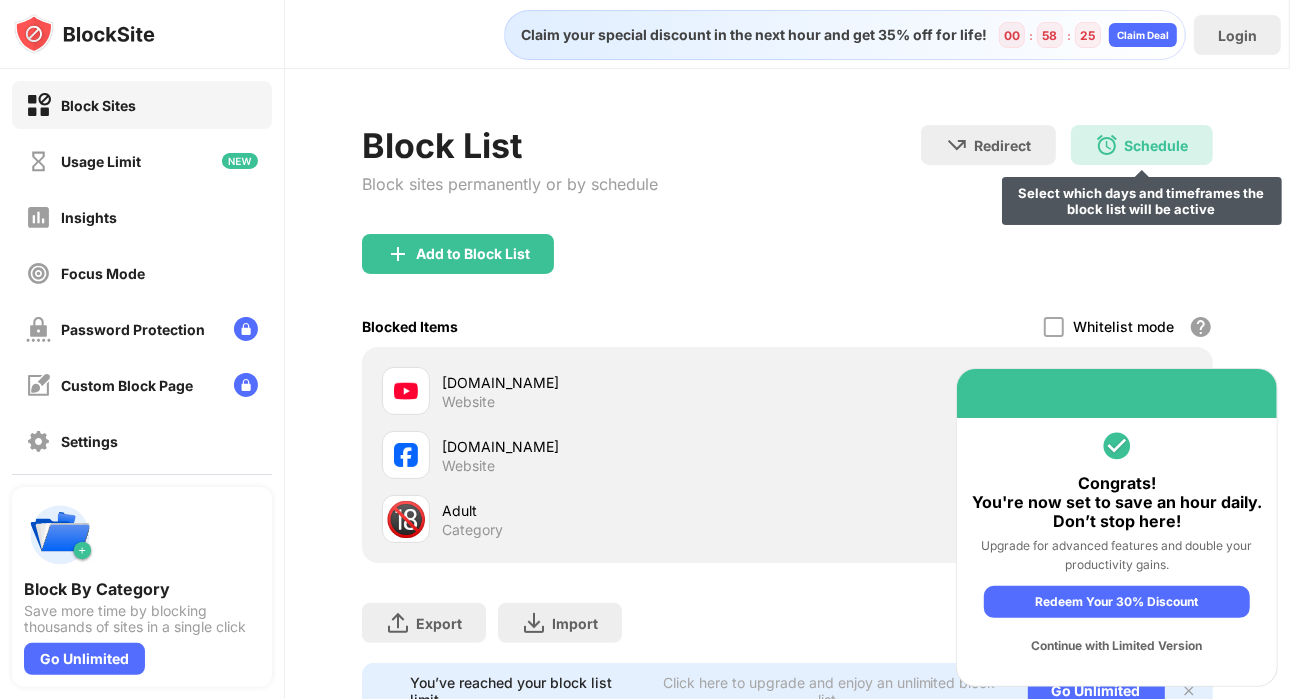 click on "Schedule Select which days and timeframes the block list will be active" at bounding box center (1142, 145) 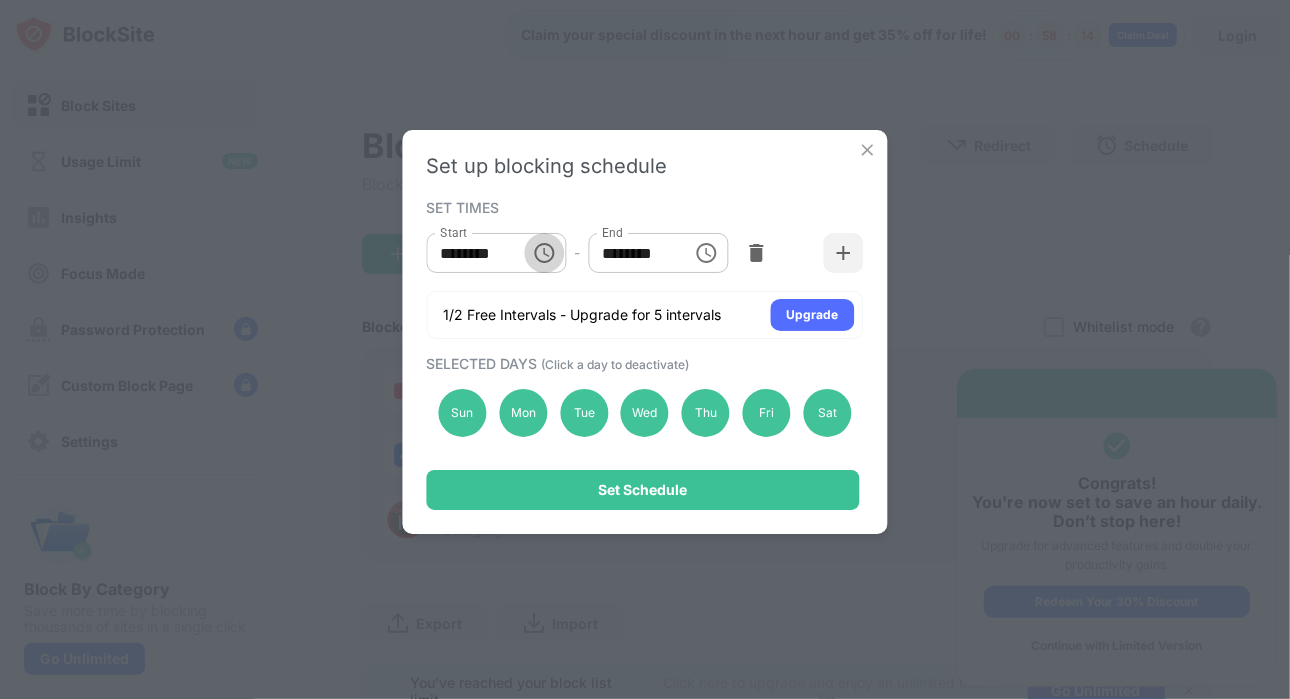 click 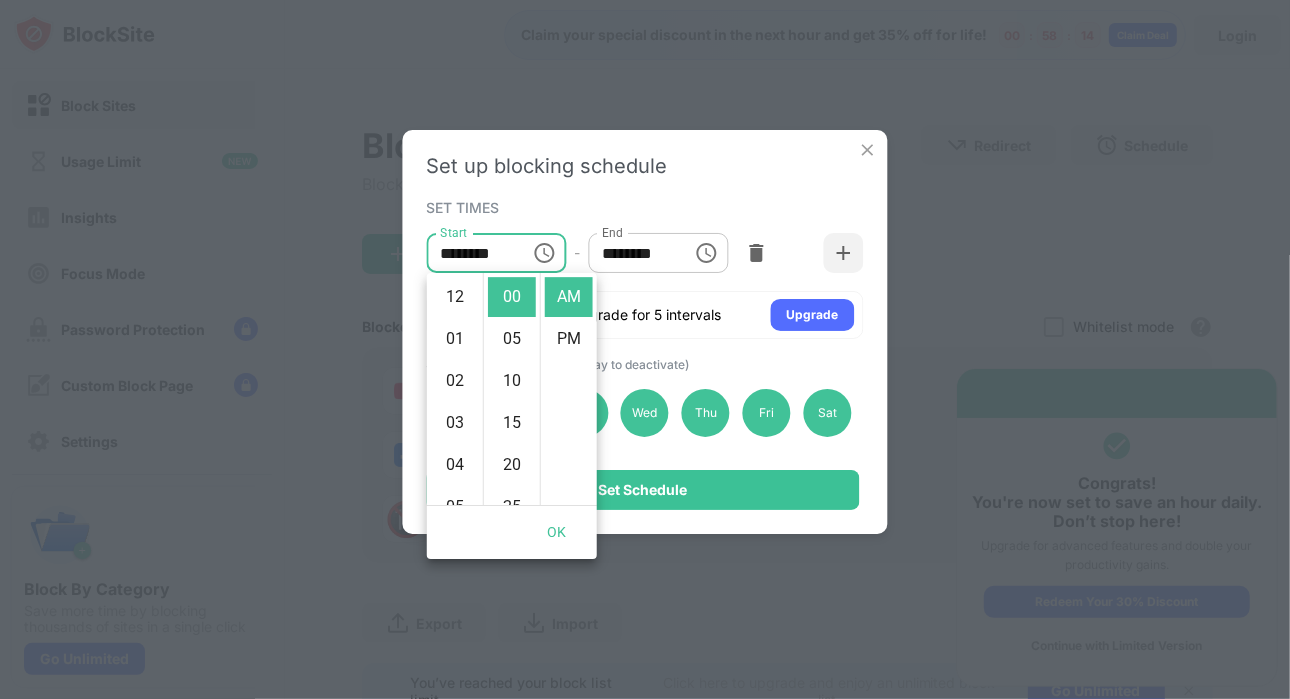 scroll, scrollTop: 420, scrollLeft: 0, axis: vertical 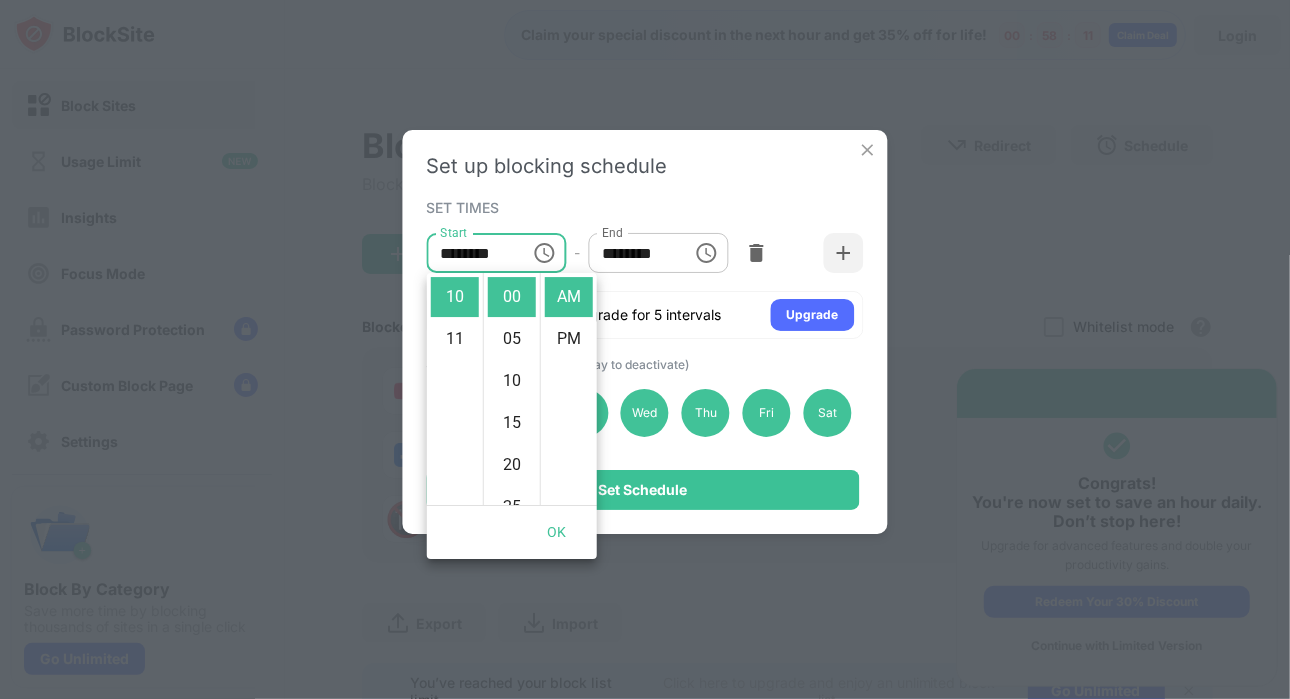 click on "Set up blocking schedule SET TIMES Start ******** Start - End ******** End 1/2 Free Intervals - Upgrade for 5 intervals Upgrade SELECTED DAYS   (Click a day to deactivate) Sun Mon Tue Wed Thu Fri Sat Set Schedule" at bounding box center (645, 332) 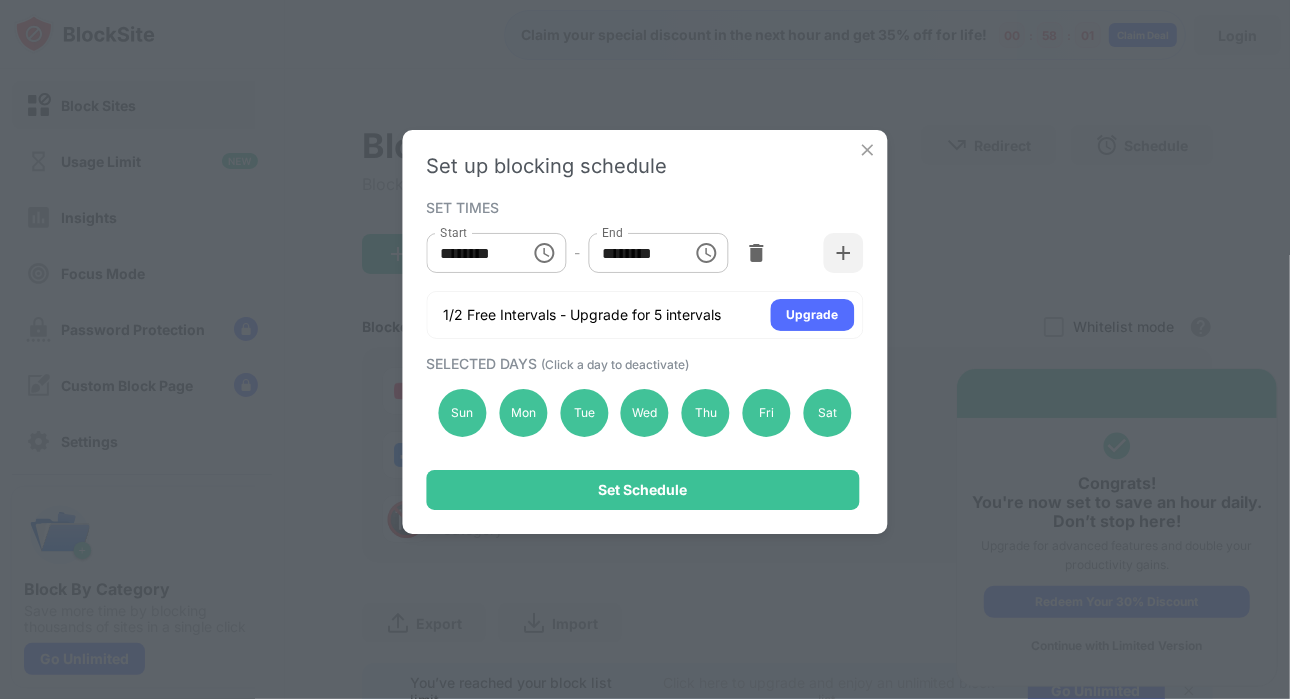 click 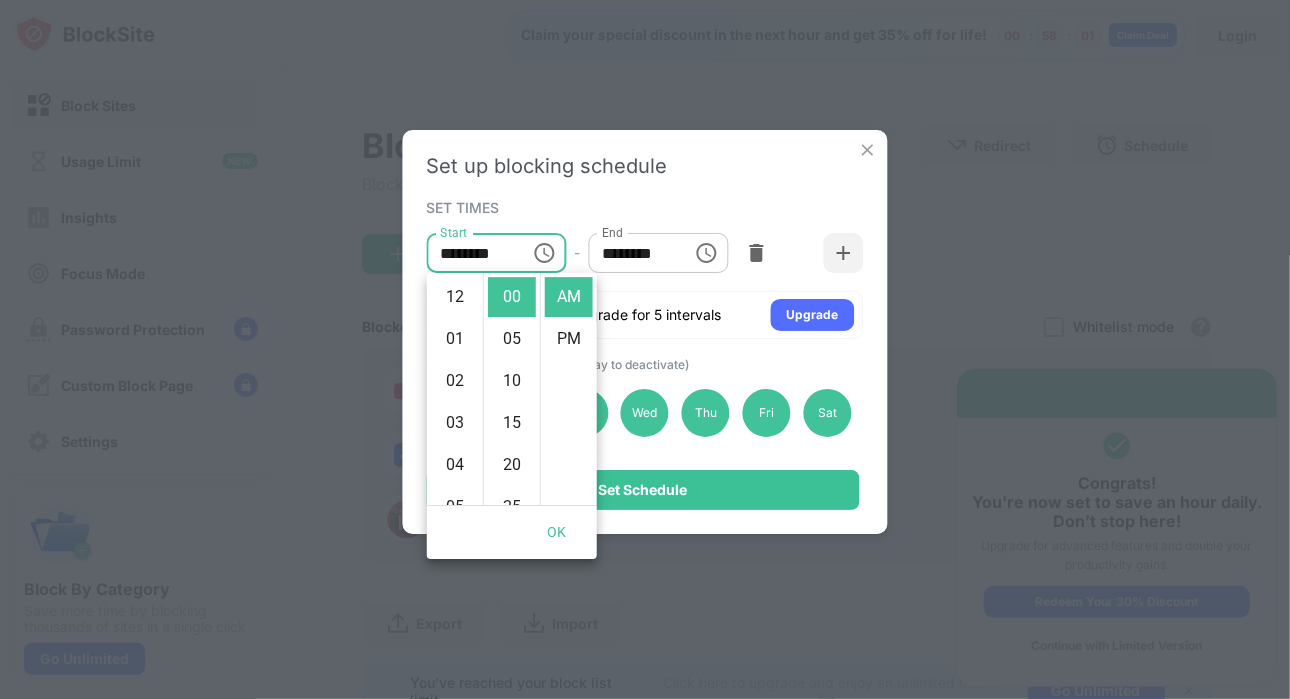 scroll, scrollTop: 420, scrollLeft: 0, axis: vertical 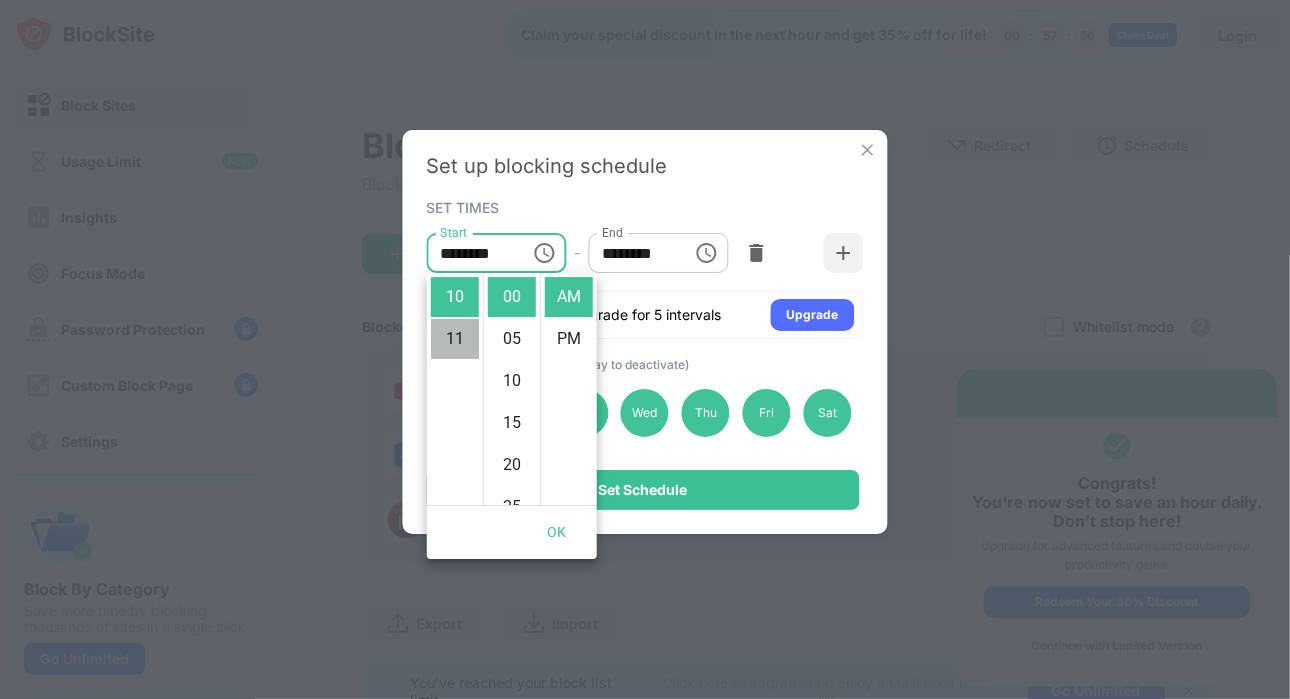 click on "11" at bounding box center [455, 339] 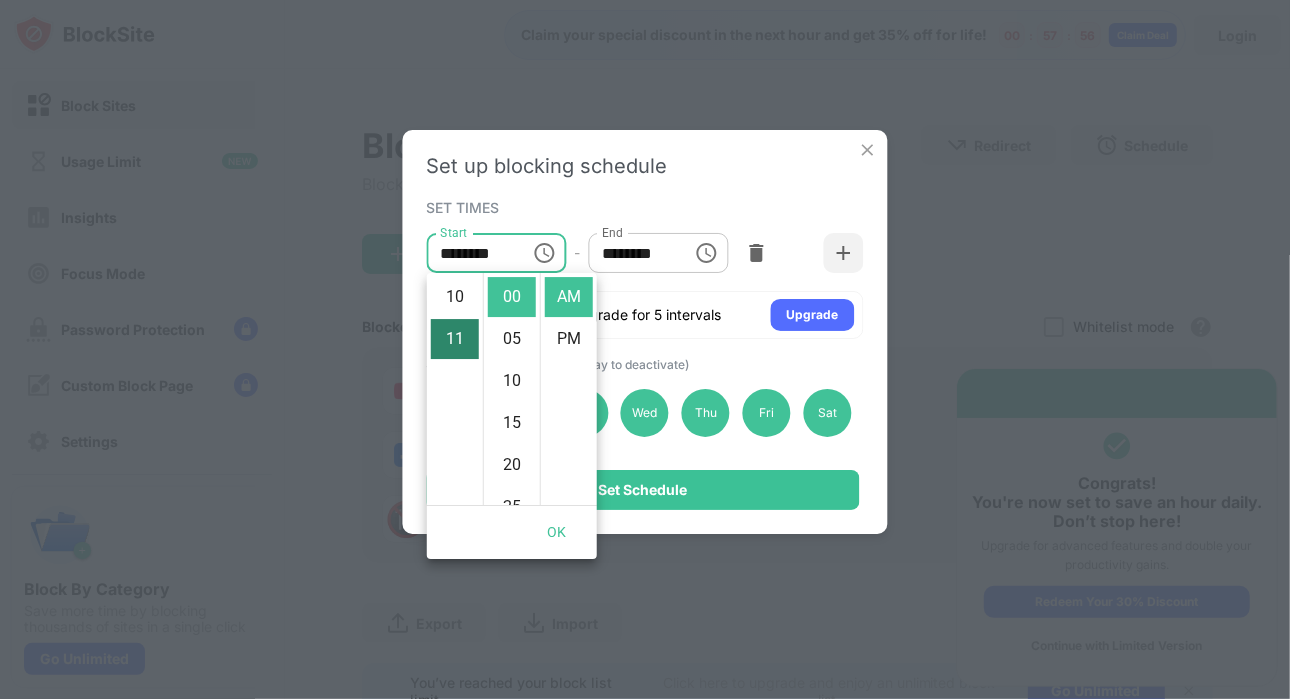 scroll, scrollTop: 462, scrollLeft: 0, axis: vertical 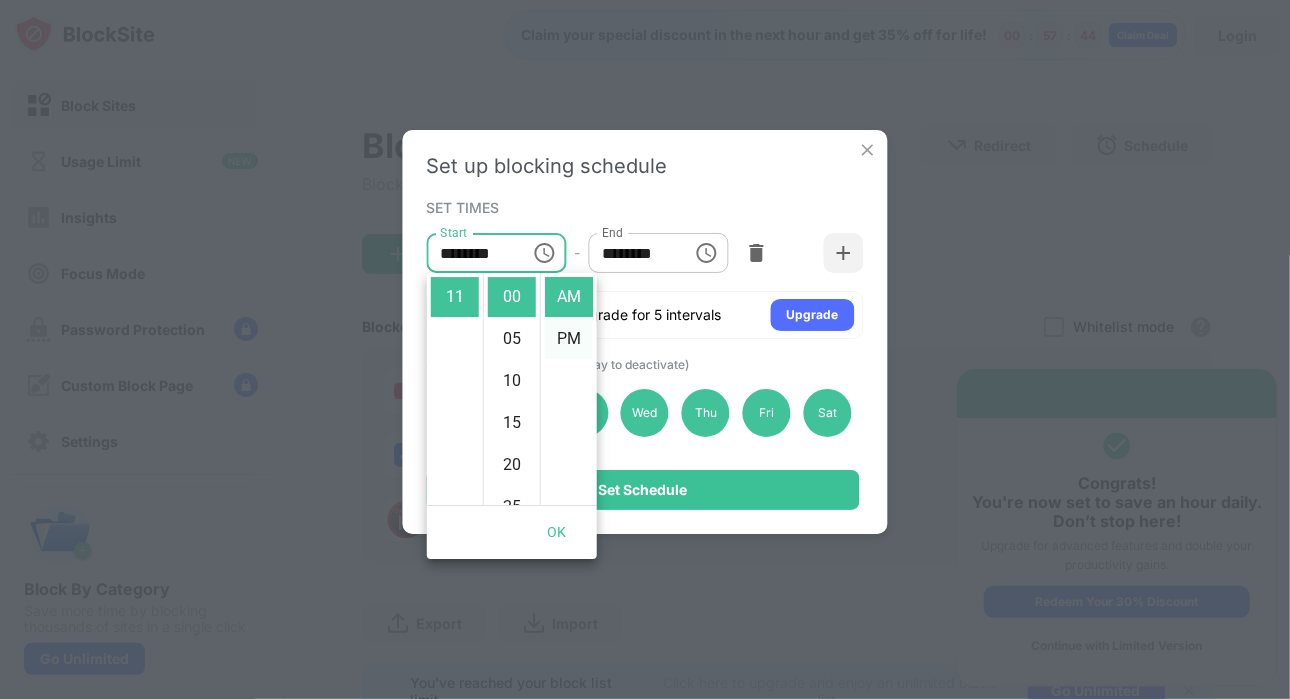 click on "PM" at bounding box center [569, 339] 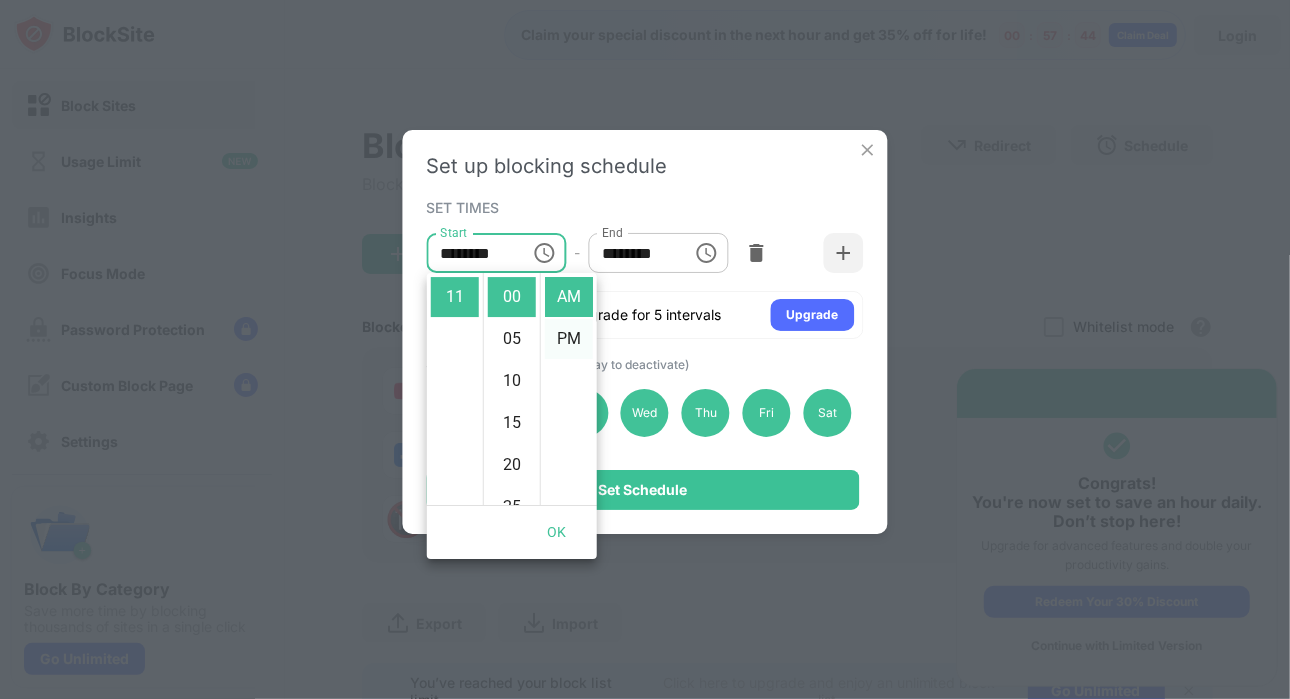 type on "********" 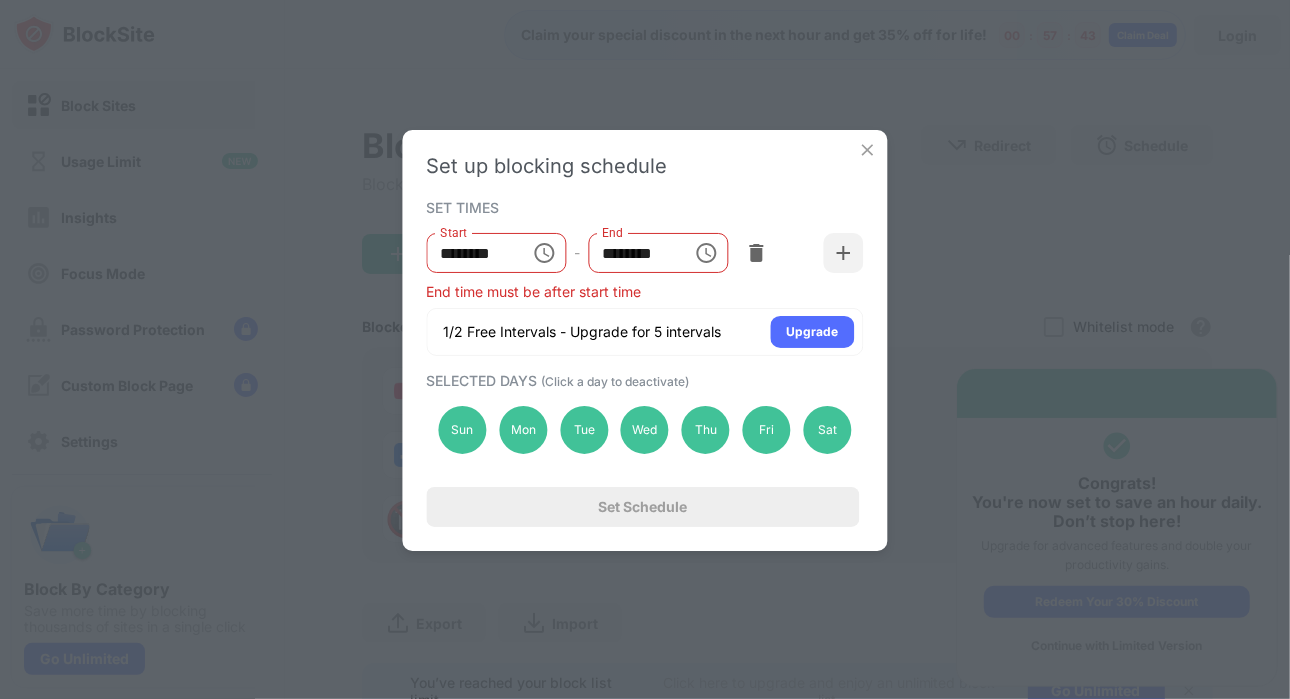 scroll, scrollTop: 42, scrollLeft: 0, axis: vertical 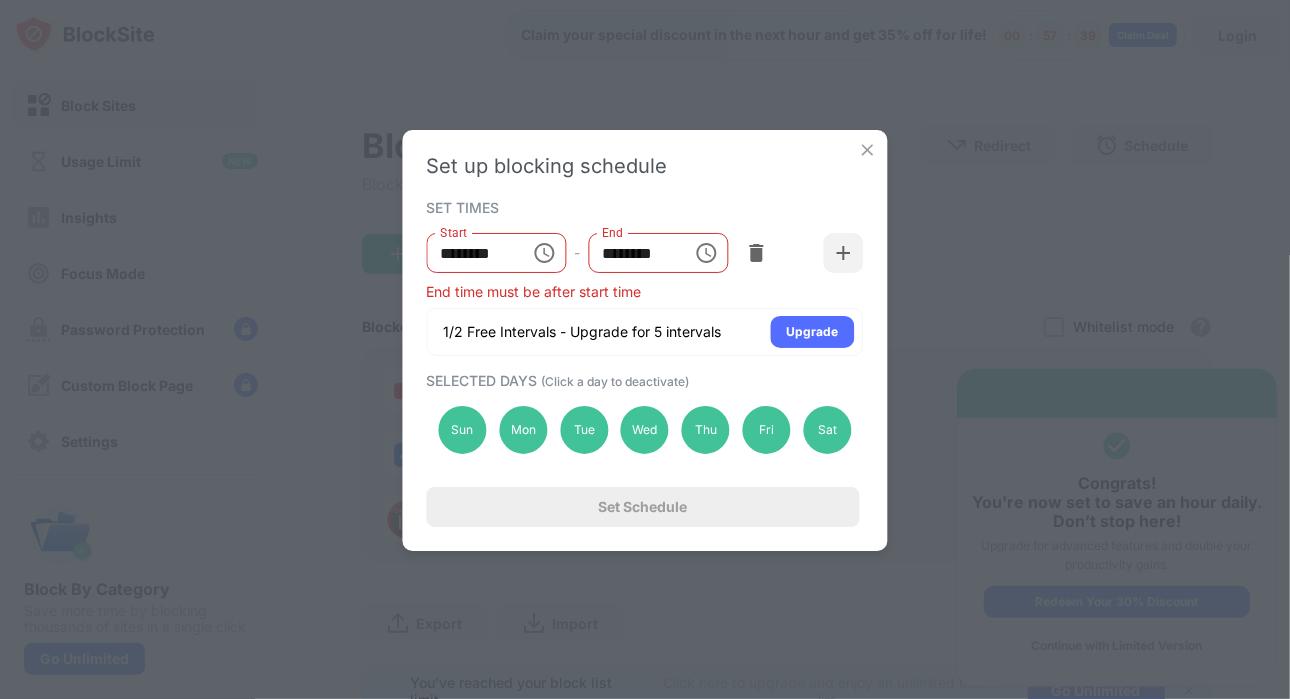 click 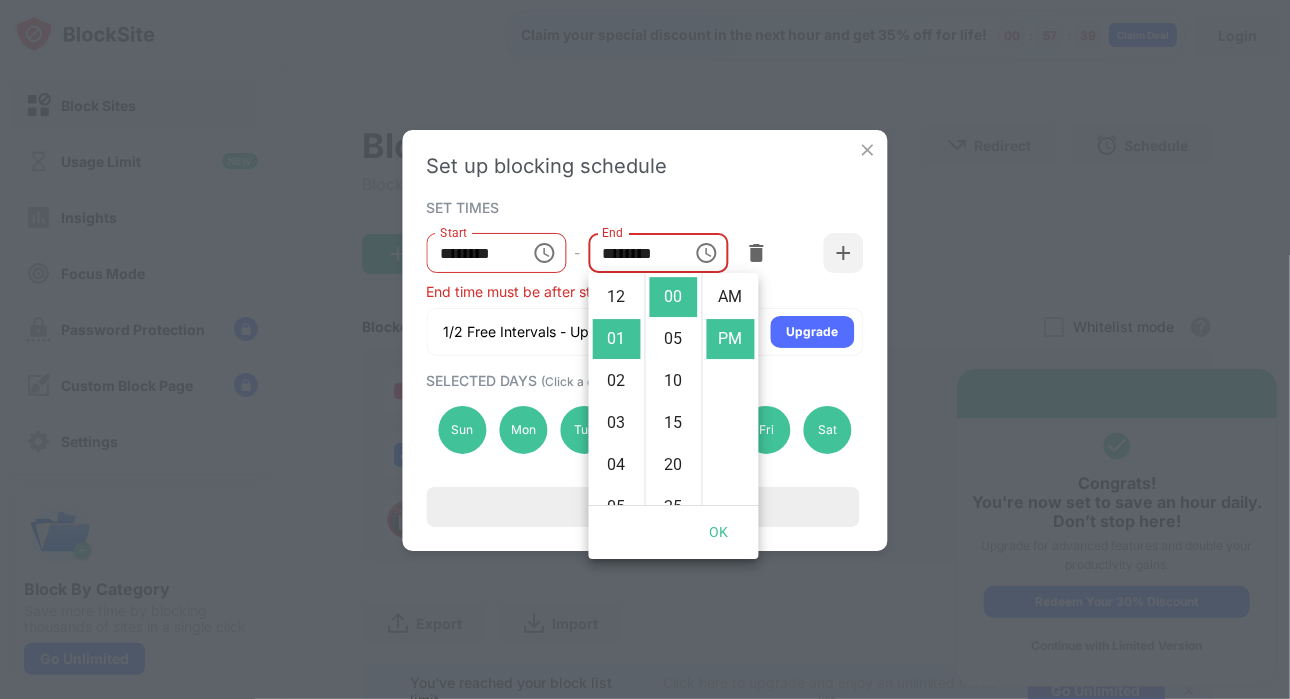 scroll, scrollTop: 42, scrollLeft: 0, axis: vertical 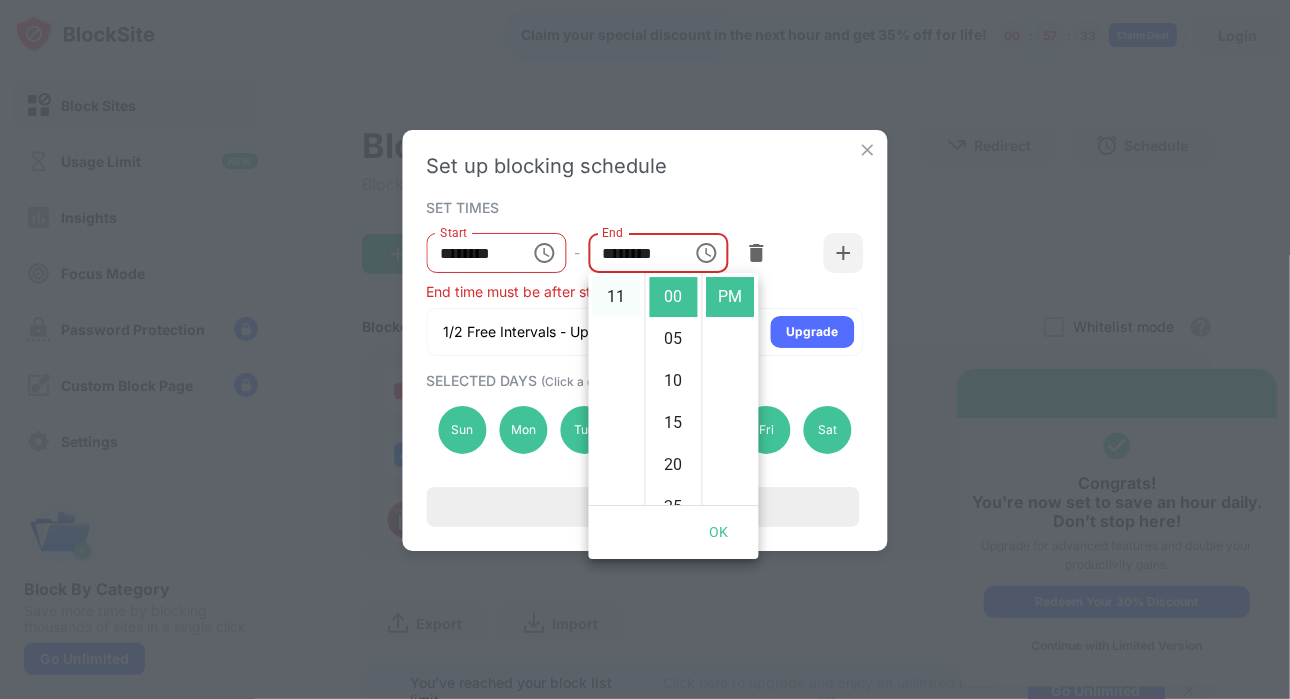 click on "11" at bounding box center (617, 297) 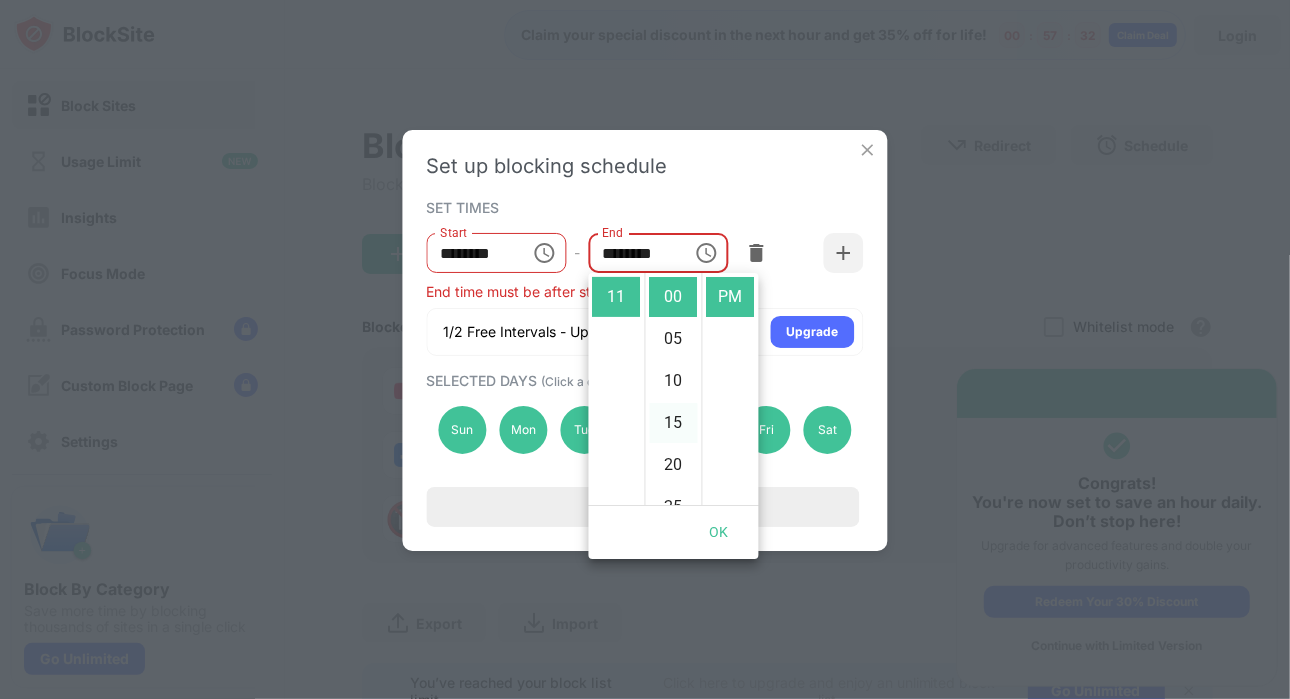 scroll, scrollTop: 462, scrollLeft: 0, axis: vertical 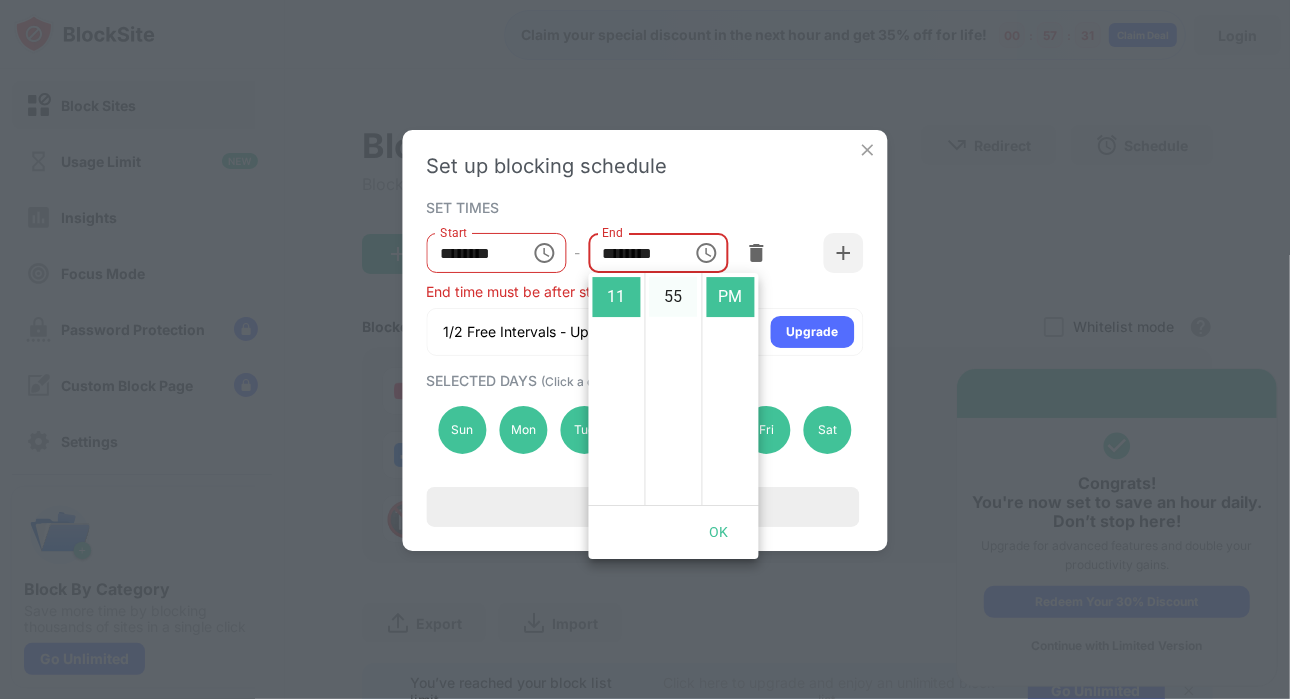 click on "55" at bounding box center [674, 297] 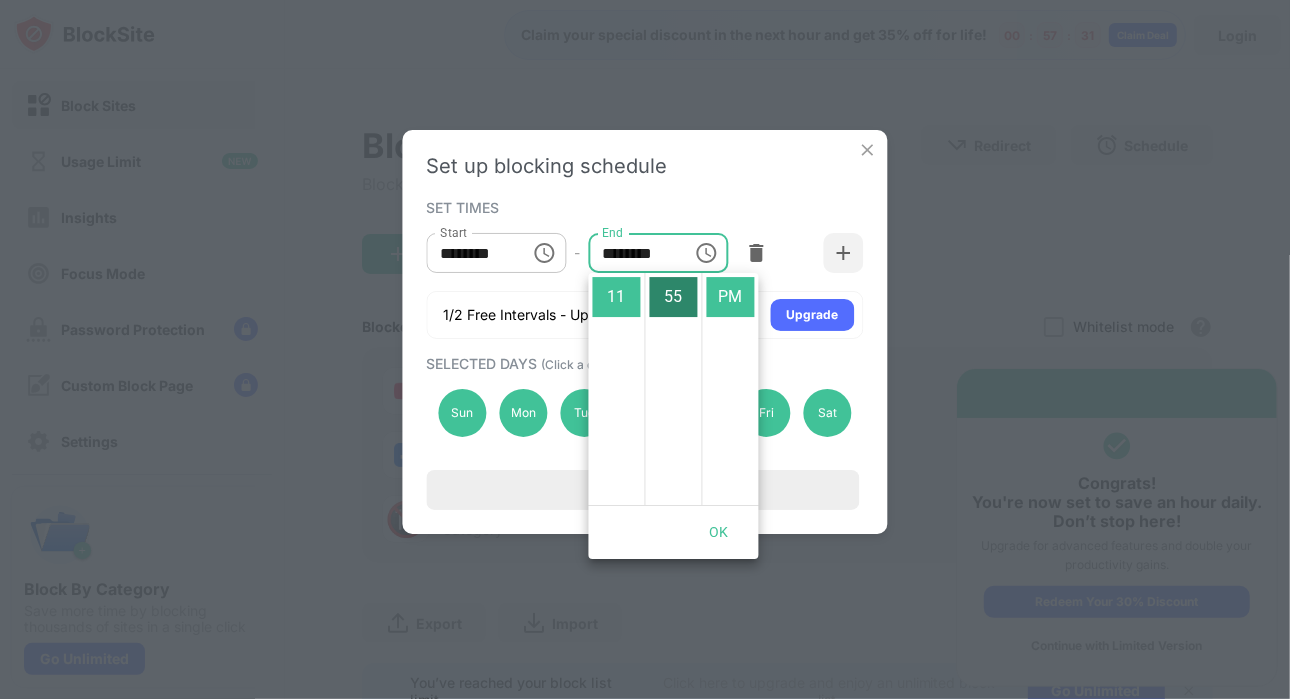 type on "********" 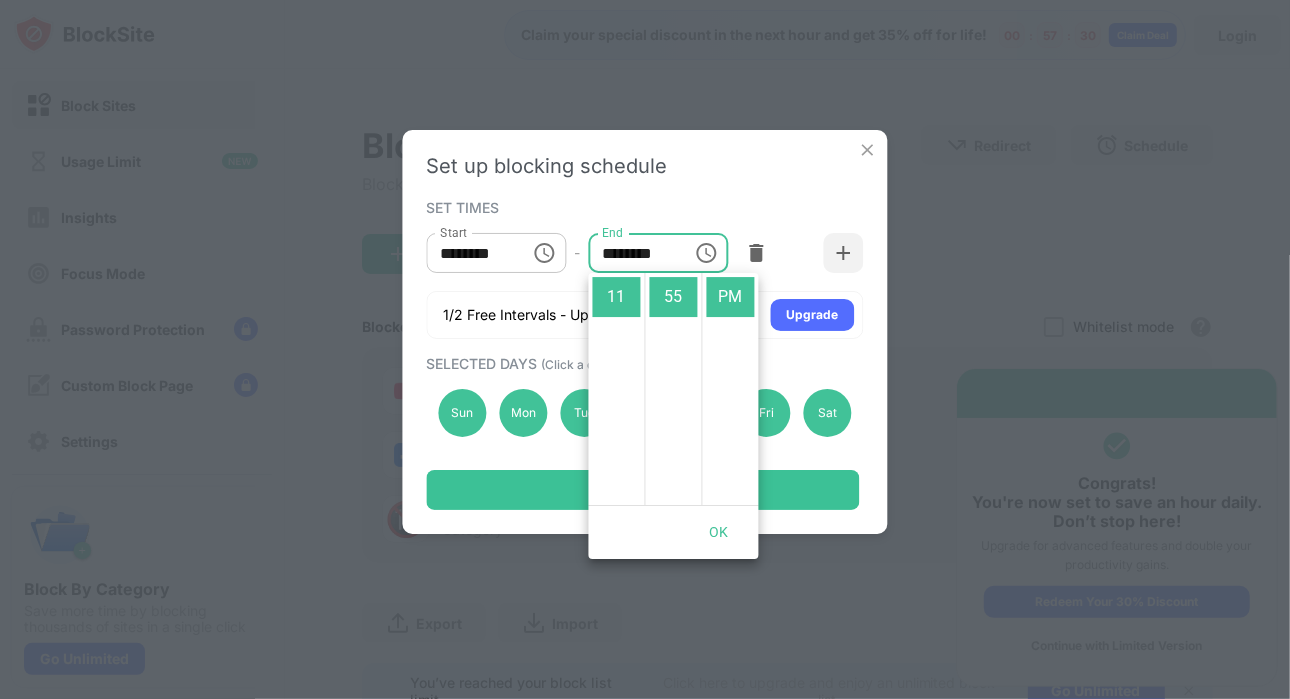click on "OK" at bounding box center (719, 532) 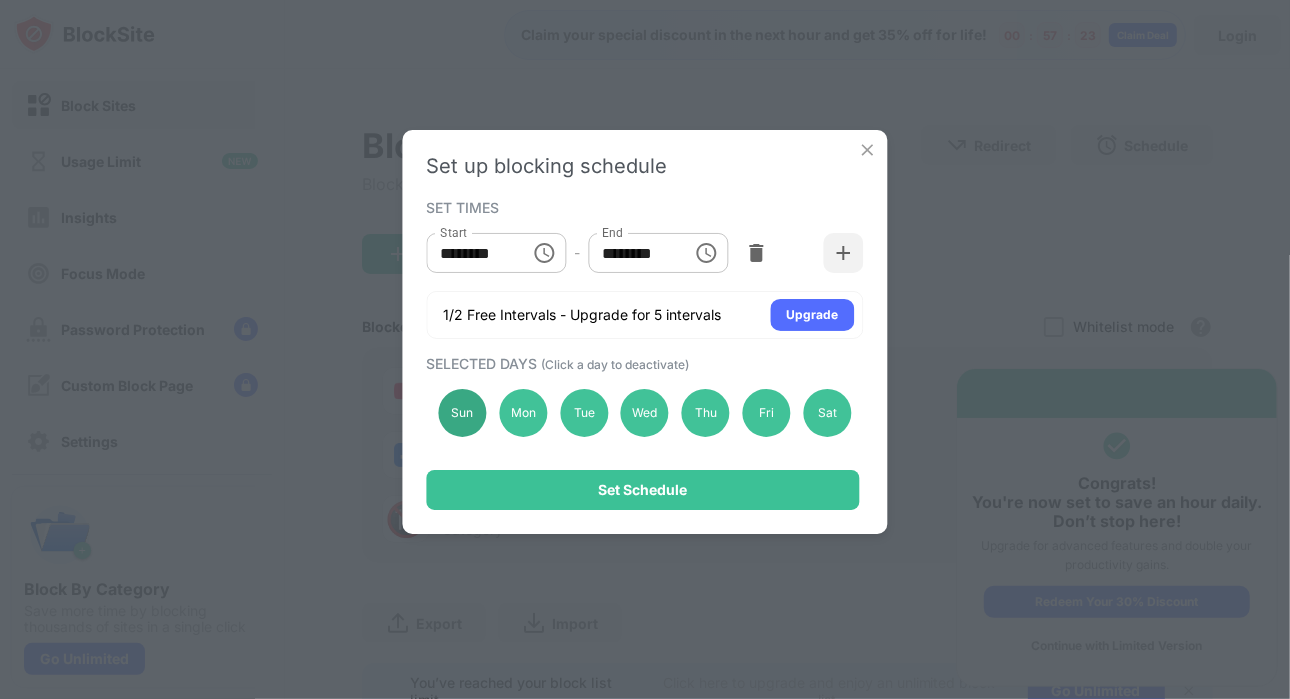 click on "Sun" at bounding box center (463, 413) 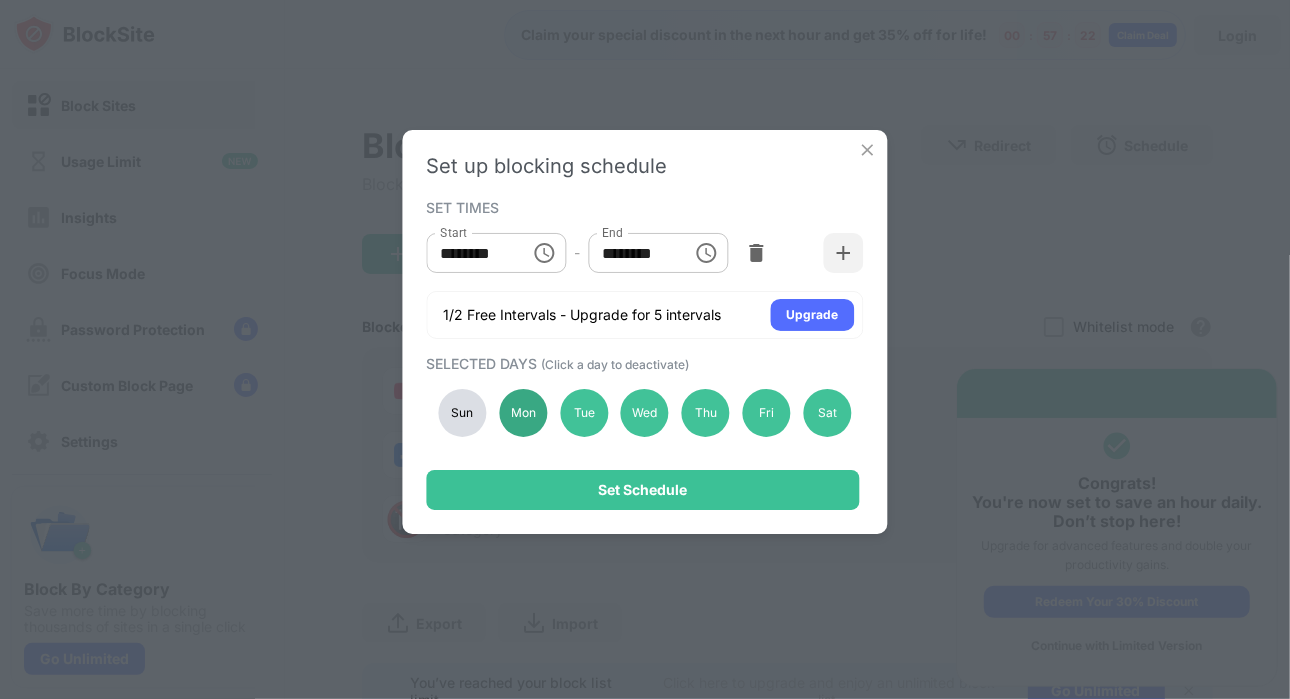 click on "Mon" at bounding box center (523, 413) 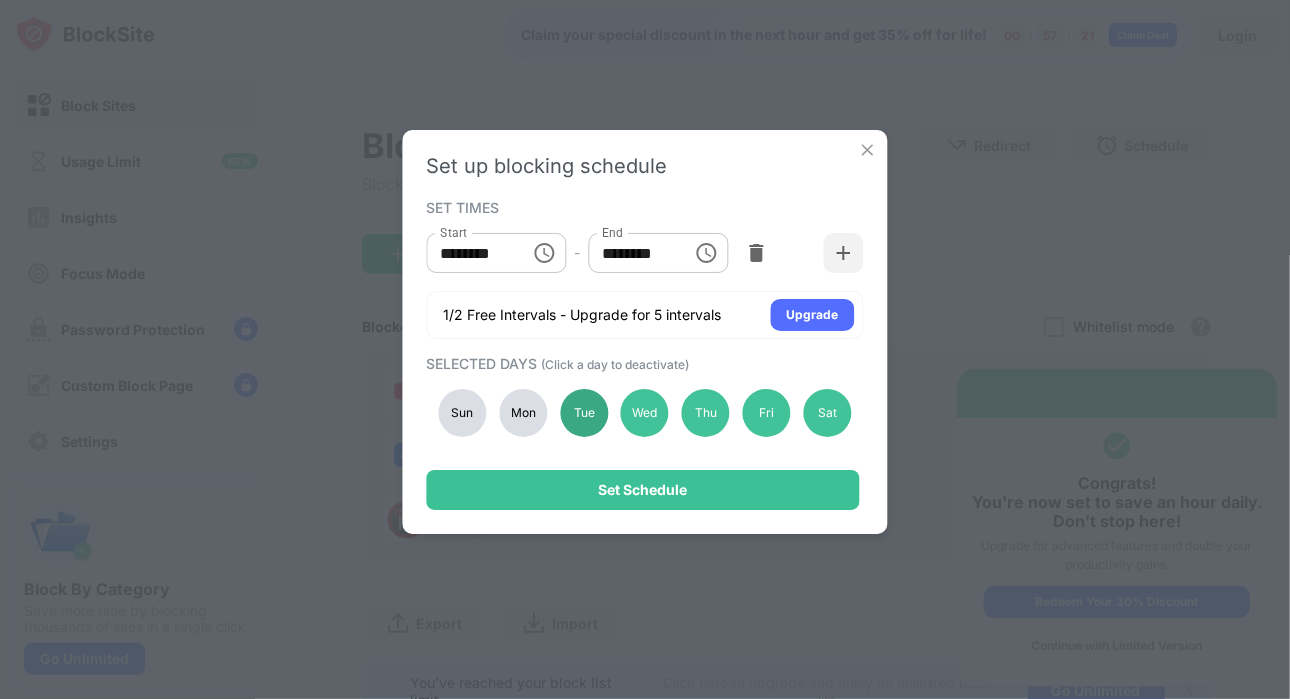 click on "Tue" at bounding box center [584, 413] 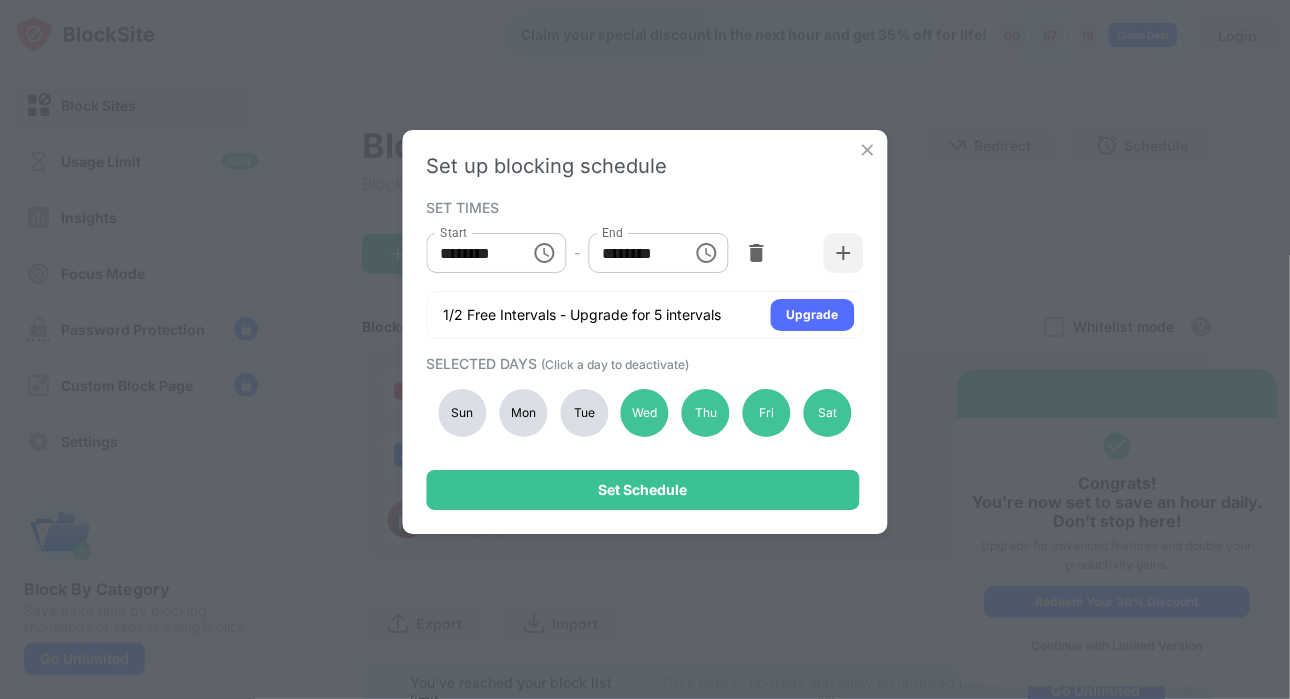 click on "Tue" at bounding box center (584, 413) 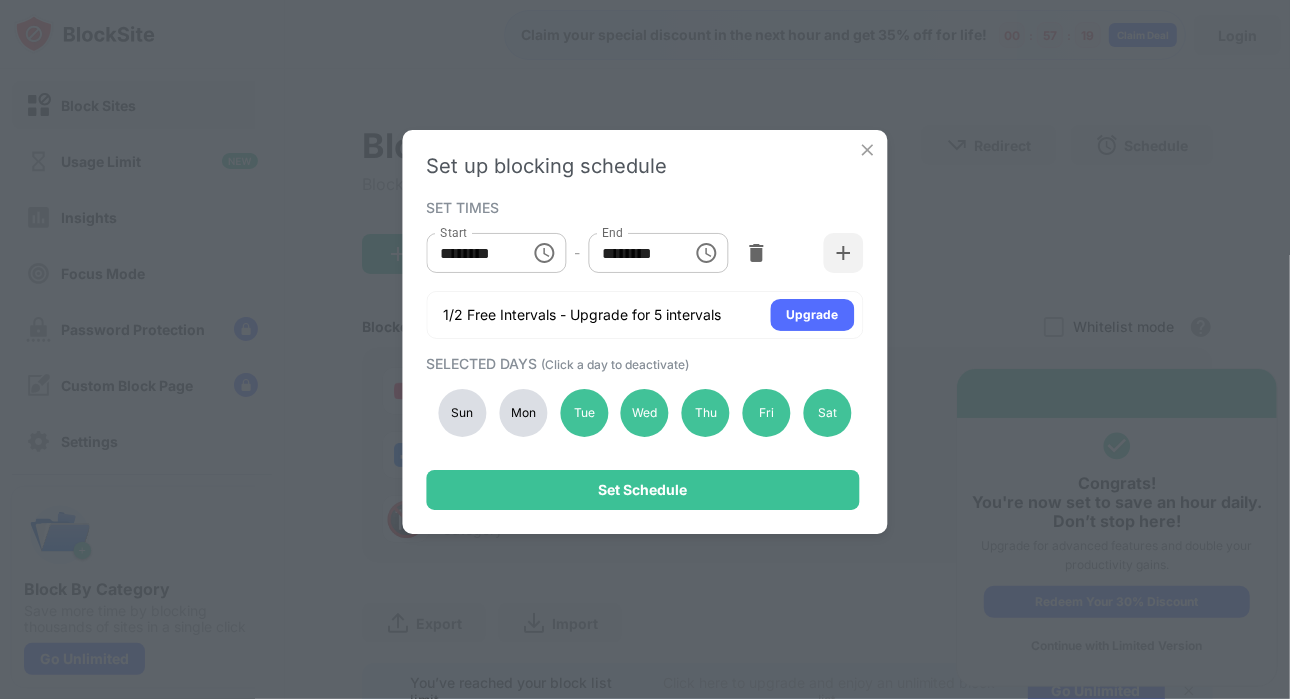 click on "Mon" at bounding box center [523, 413] 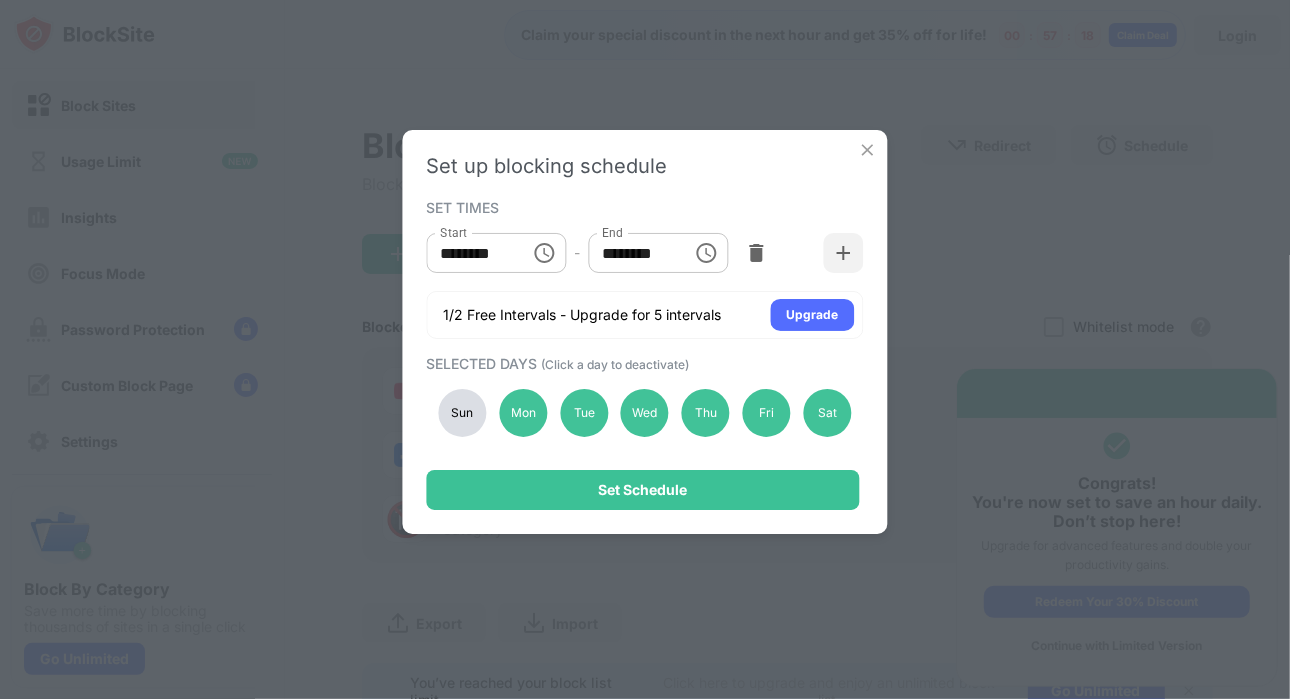 click on "Sun" at bounding box center [463, 413] 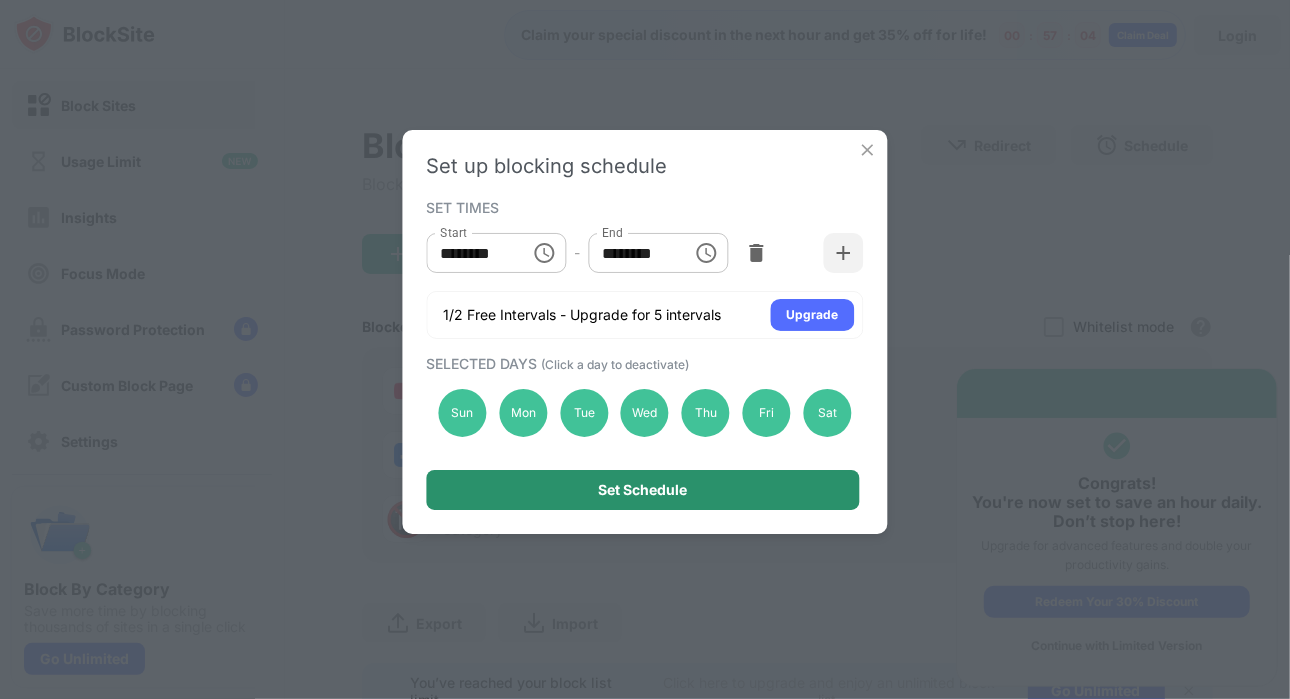 click on "Set Schedule" at bounding box center (643, 490) 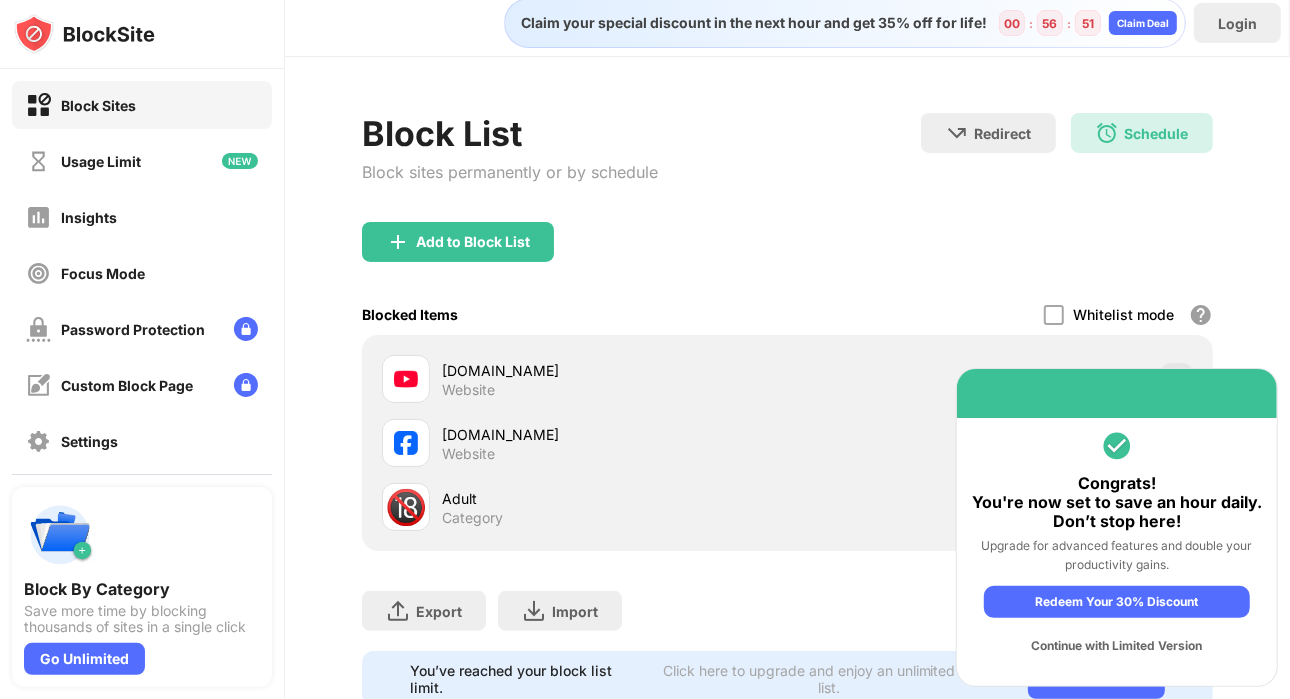 scroll, scrollTop: 90, scrollLeft: 0, axis: vertical 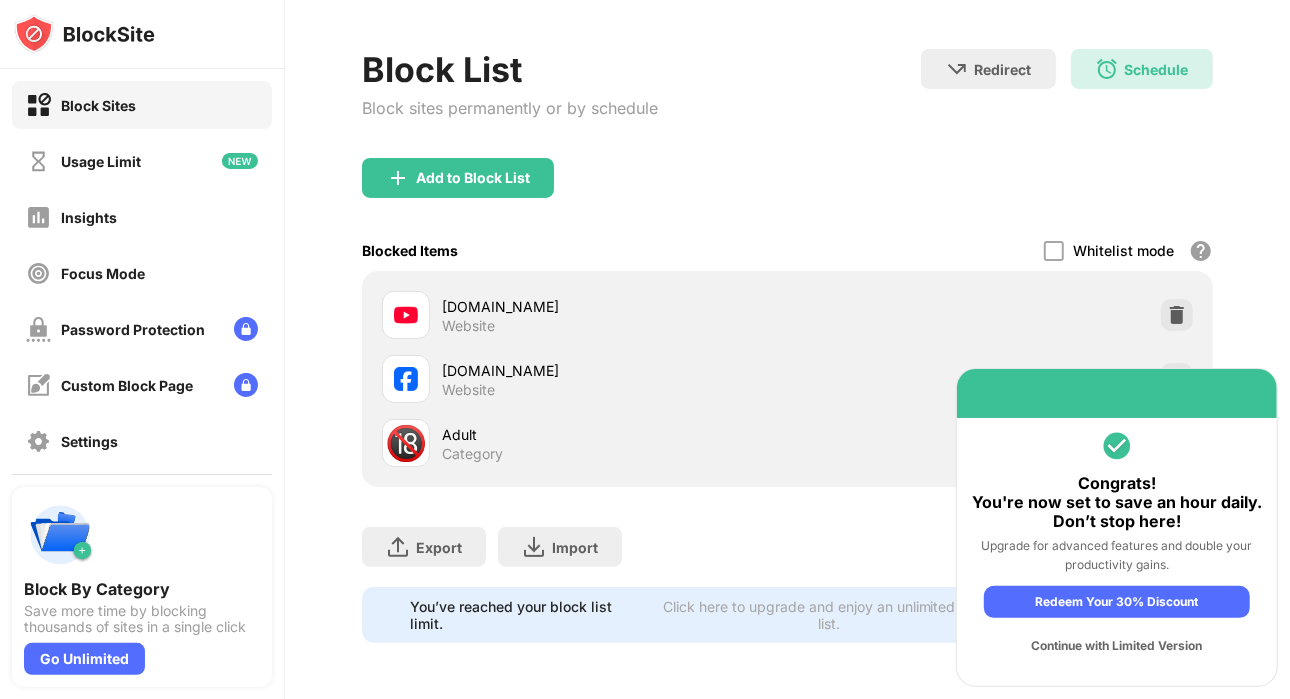 click on "Continue with Limited Version" at bounding box center [1117, 646] 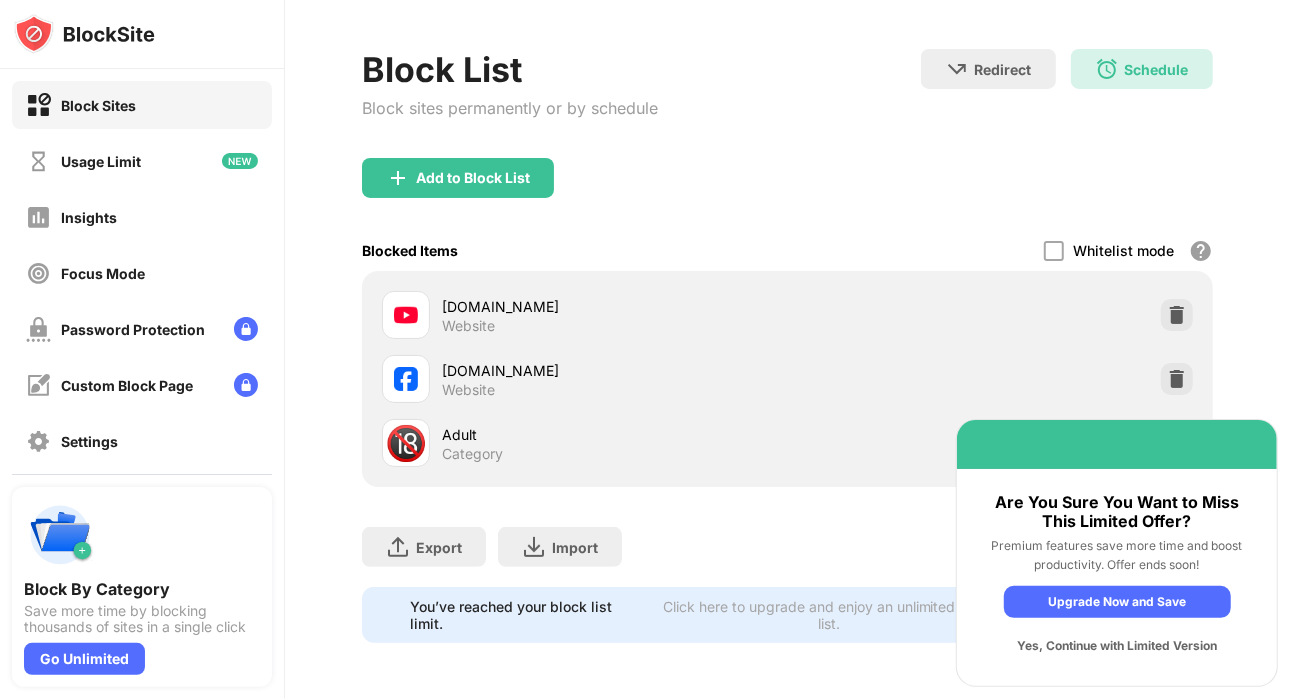 click on "Yes, Continue with Limited Version" at bounding box center (1117, 646) 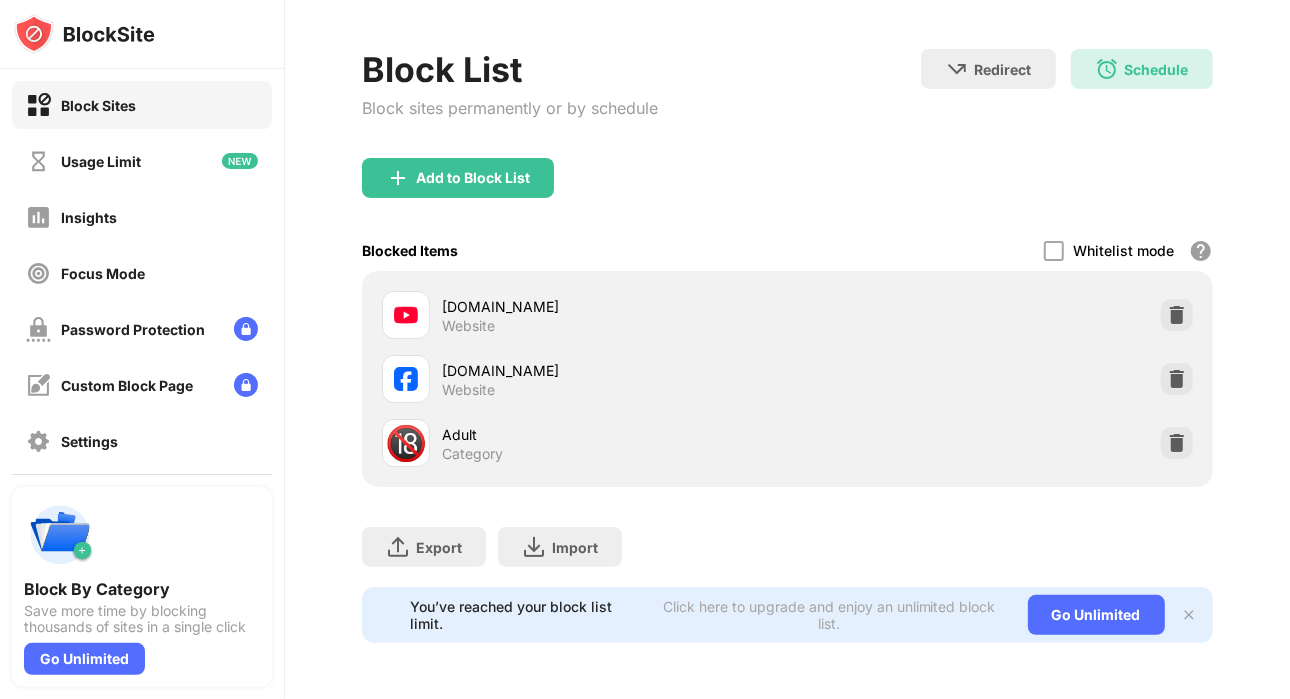 scroll, scrollTop: 0, scrollLeft: 0, axis: both 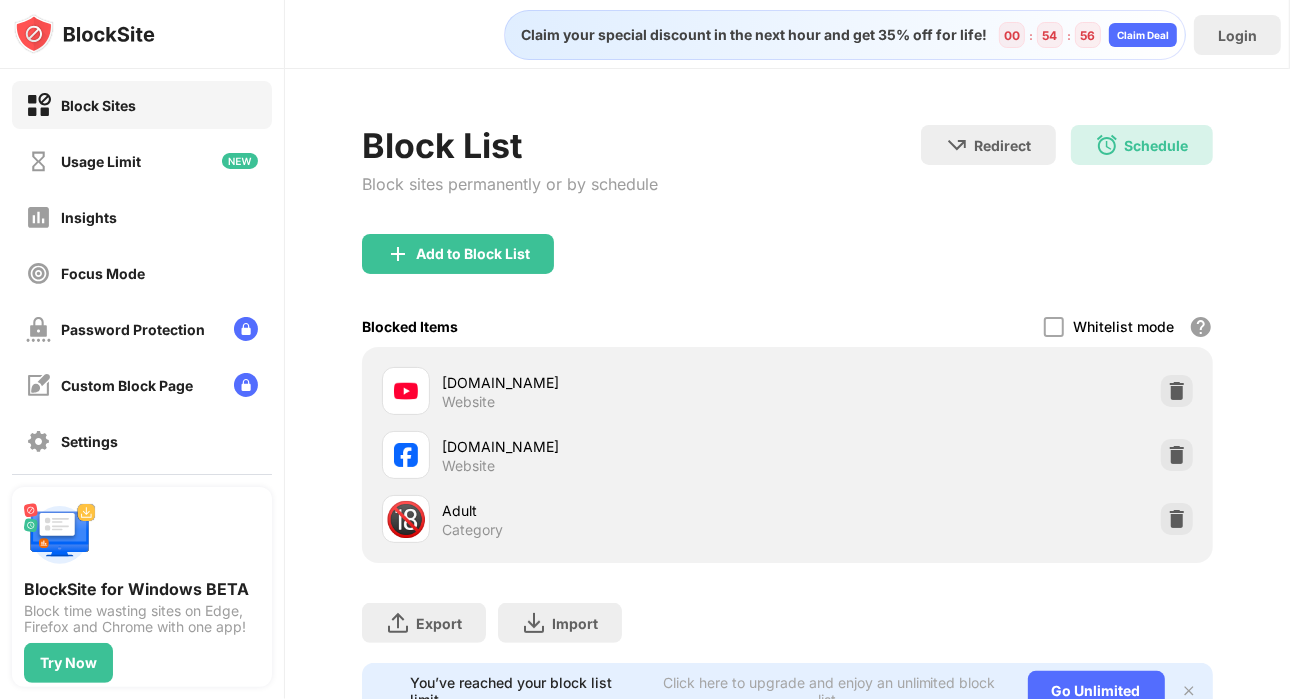 click on "[DOMAIN_NAME] Website" at bounding box center (614, 391) 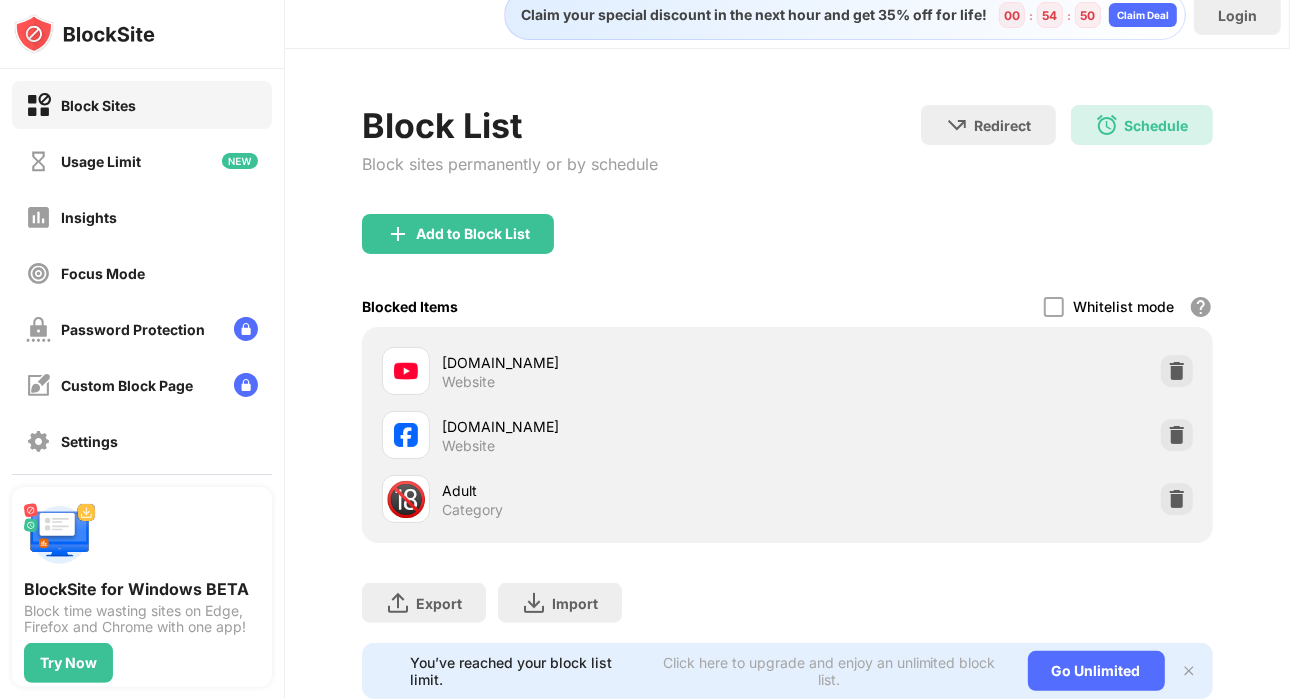 scroll, scrollTop: 18, scrollLeft: 0, axis: vertical 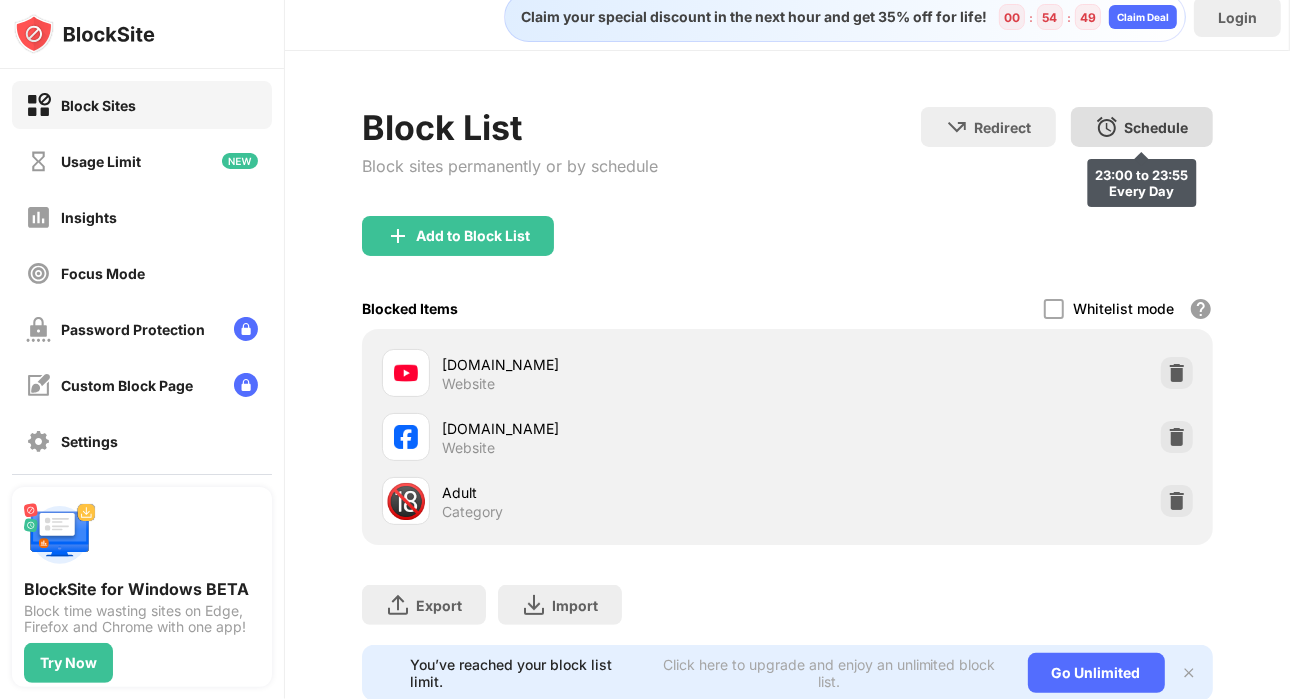 click on "Schedule" at bounding box center [1157, 127] 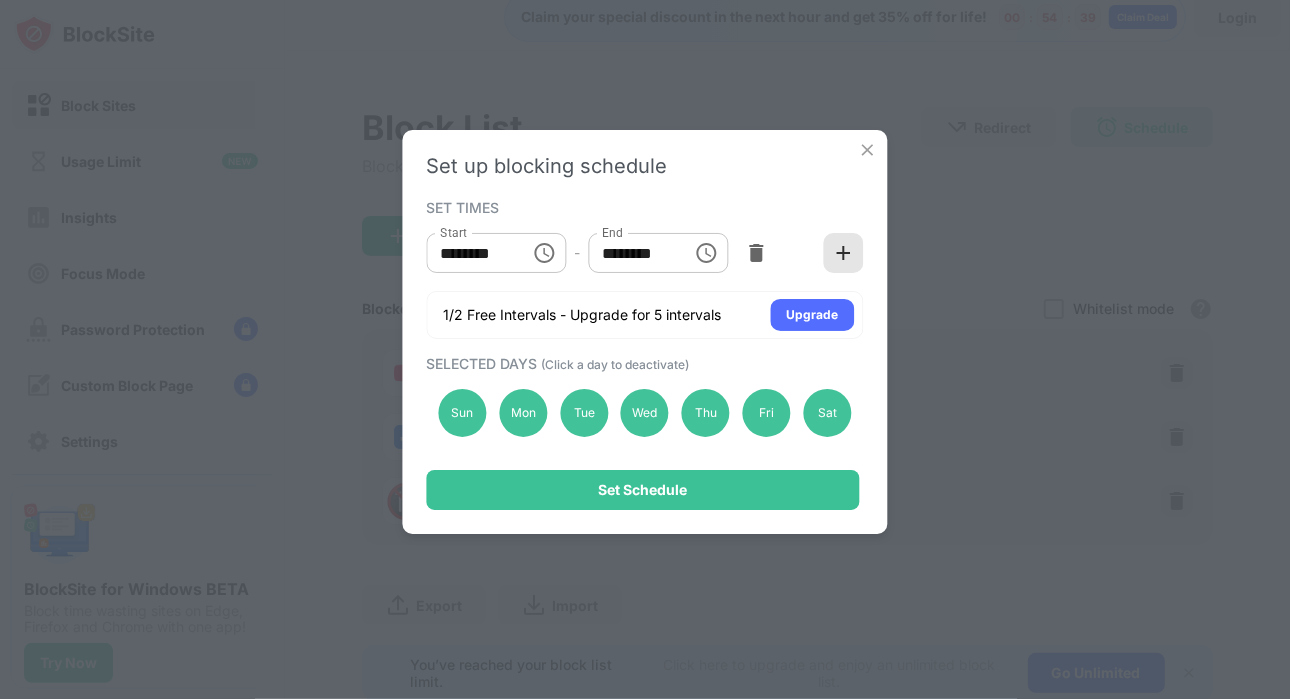 click at bounding box center (844, 253) 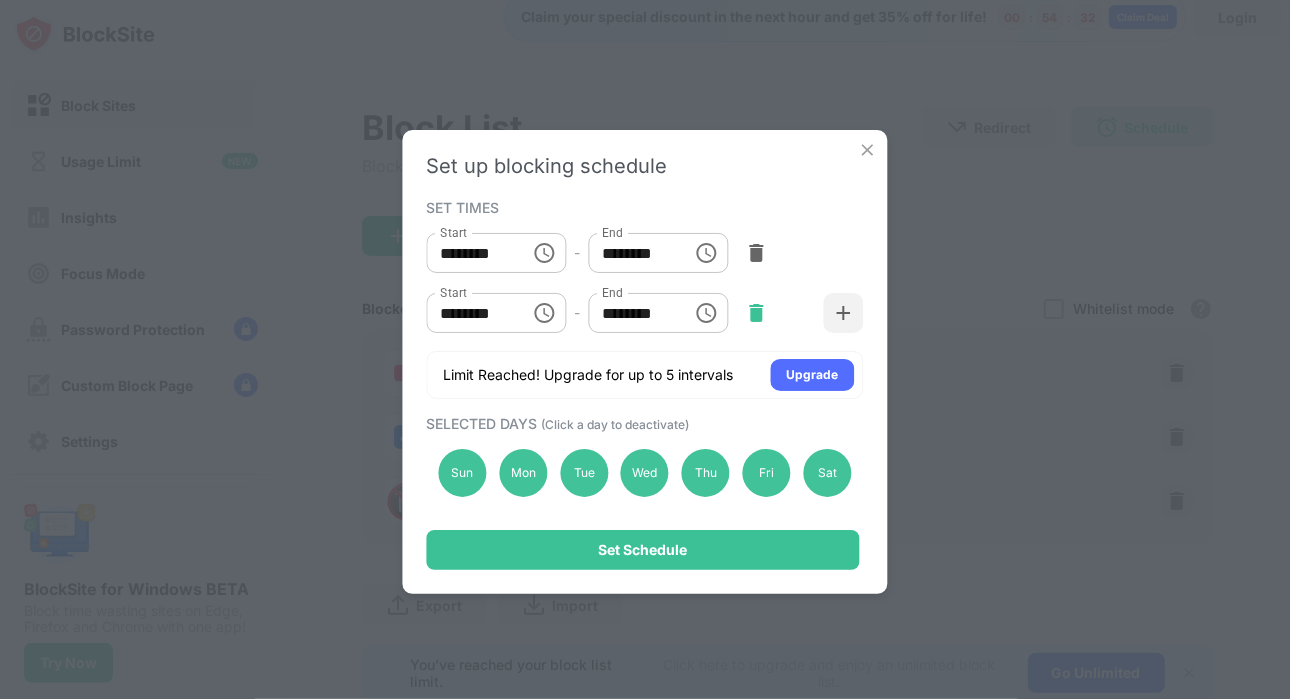 click at bounding box center [756, 313] 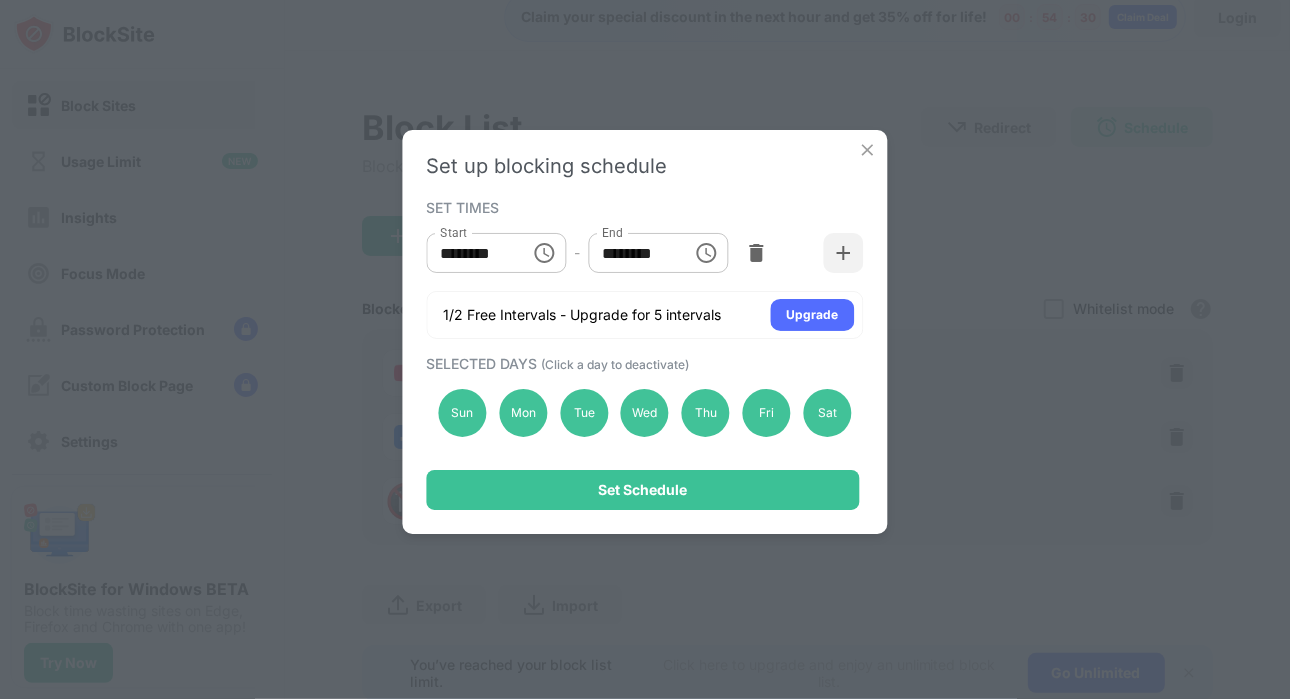 click at bounding box center (868, 150) 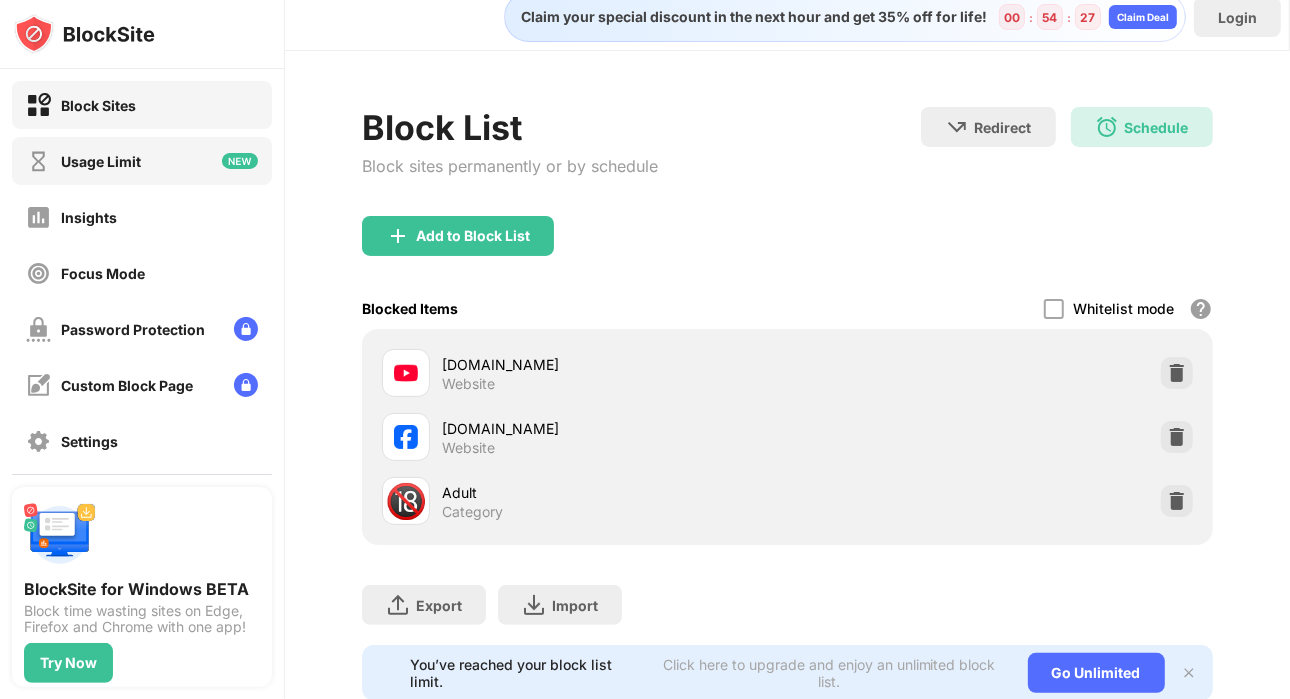 click on "Usage Limit" at bounding box center [101, 161] 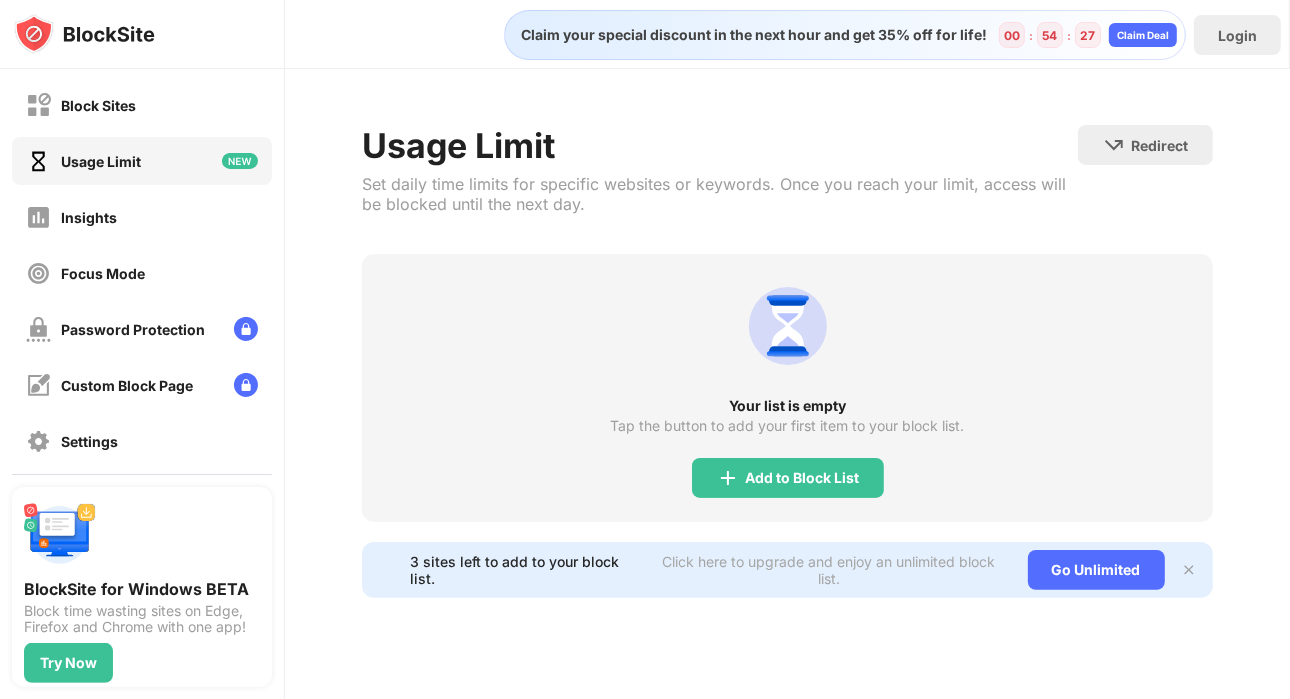 scroll, scrollTop: 0, scrollLeft: 0, axis: both 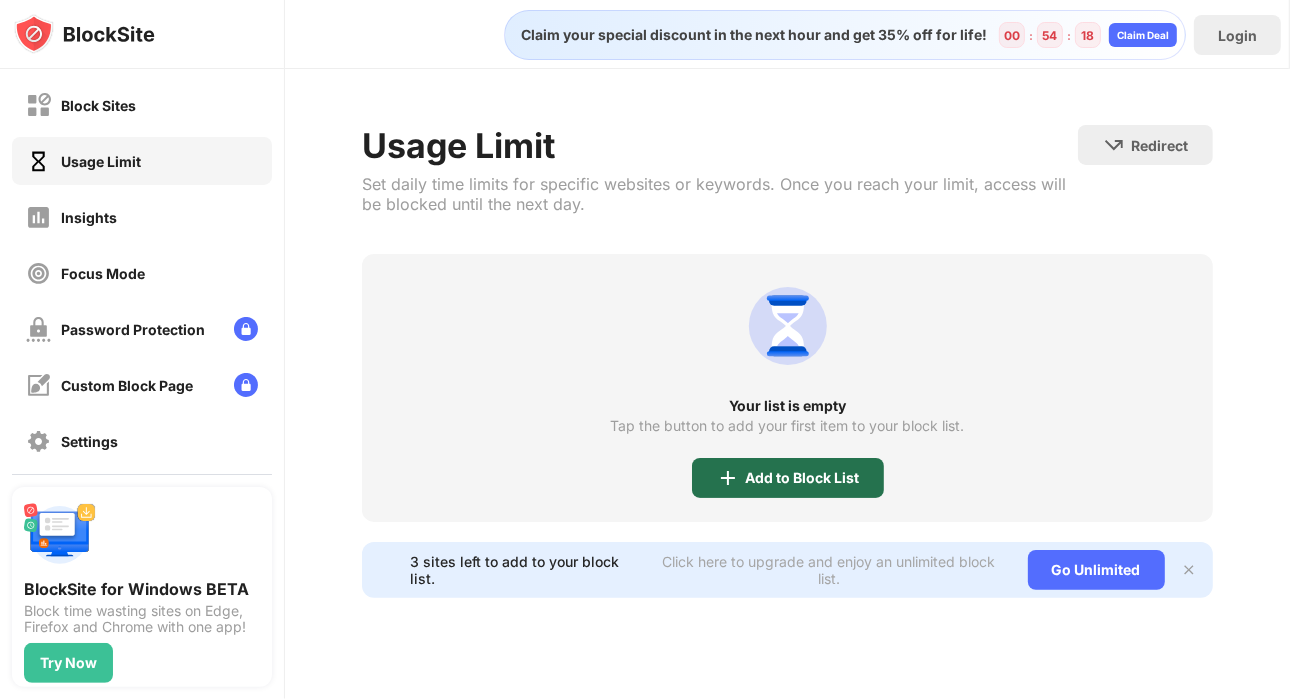click on "Add to Block List" at bounding box center (803, 478) 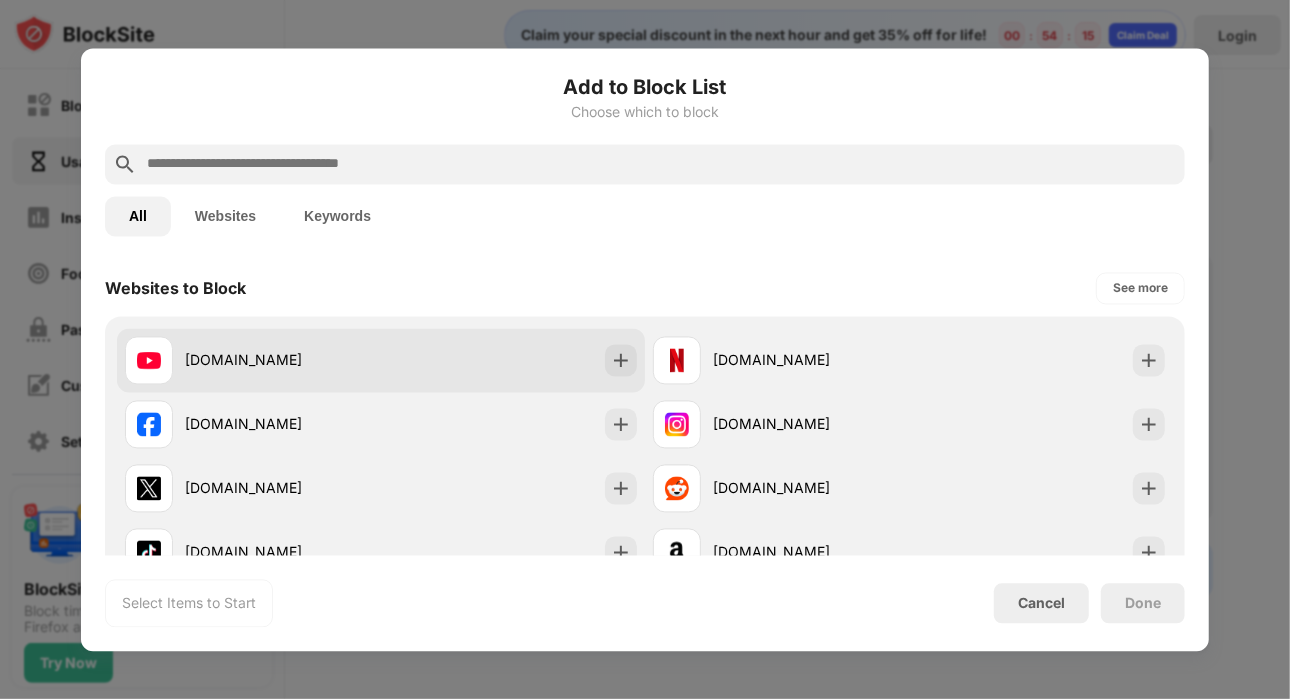 click on "[DOMAIN_NAME]" at bounding box center (381, 360) 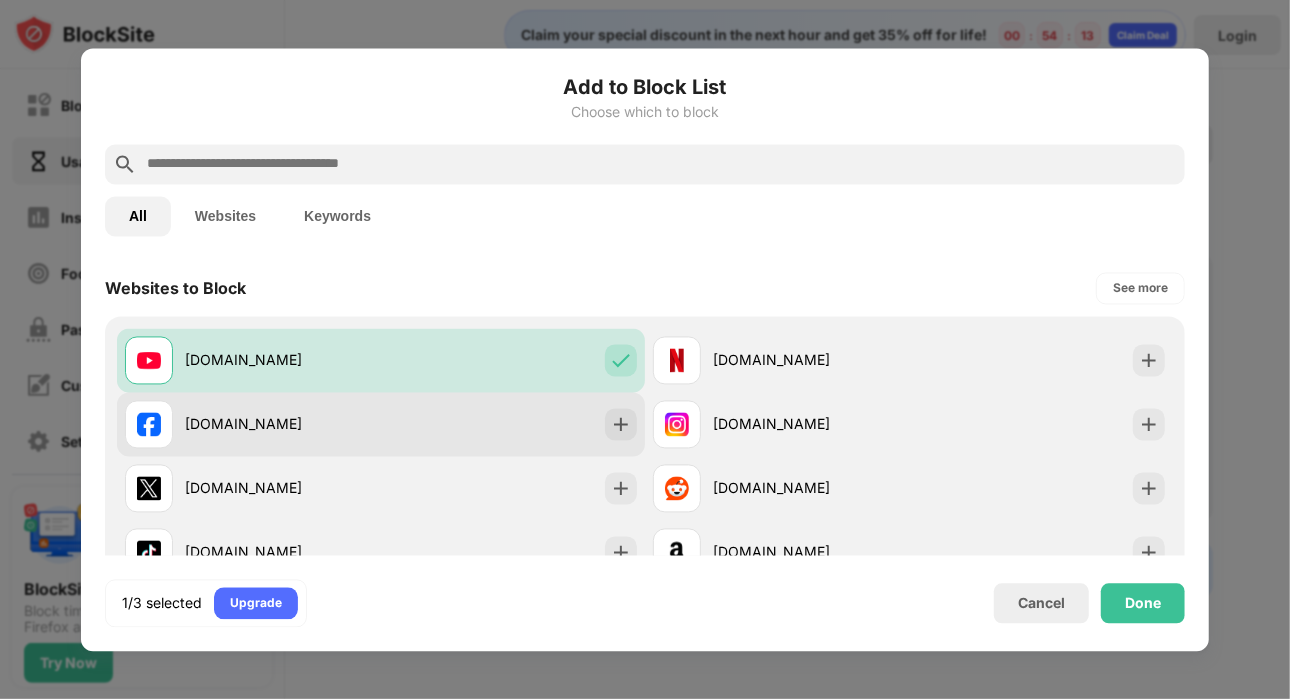 click on "[DOMAIN_NAME]" at bounding box center (381, 424) 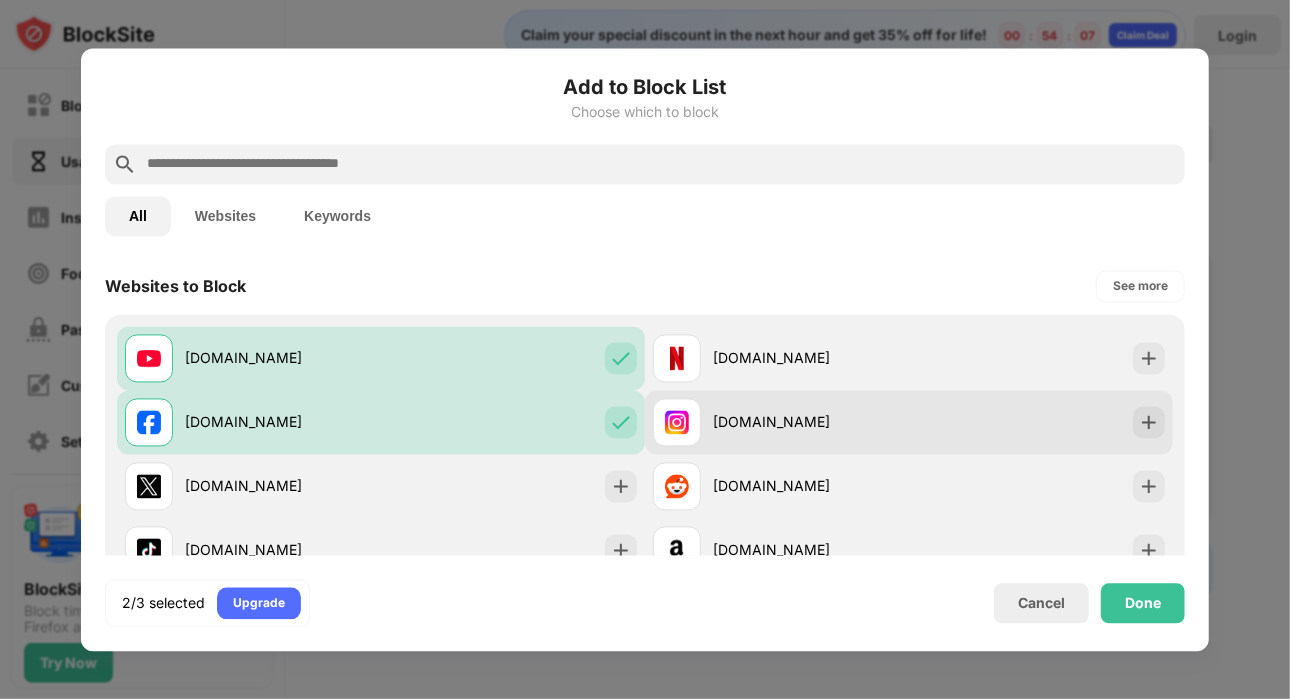 scroll, scrollTop: 0, scrollLeft: 0, axis: both 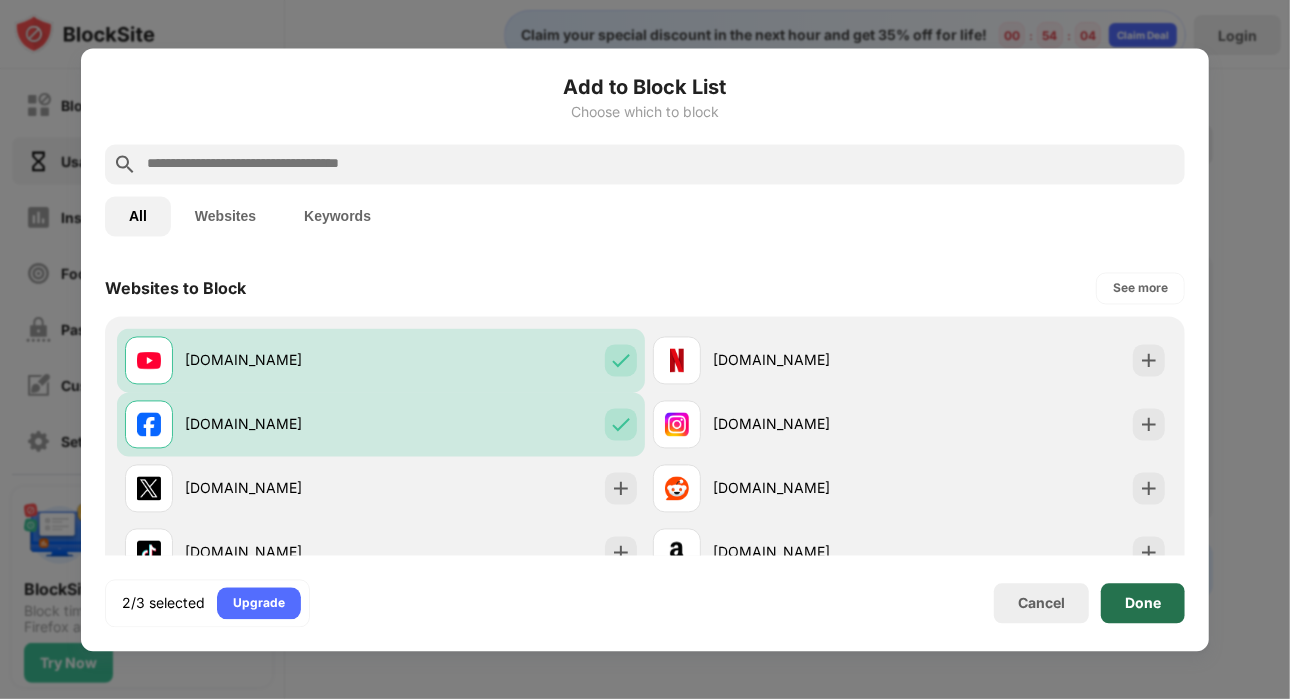 click on "Done" at bounding box center (1143, 603) 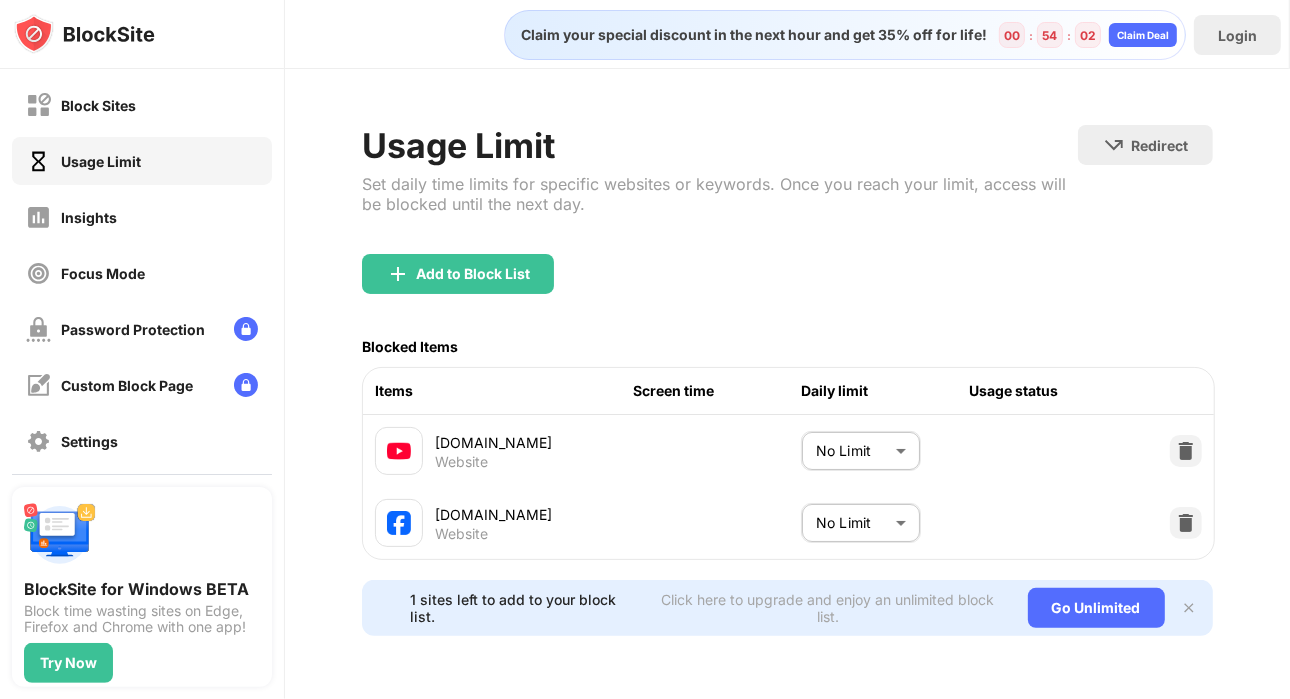 scroll, scrollTop: 13, scrollLeft: 0, axis: vertical 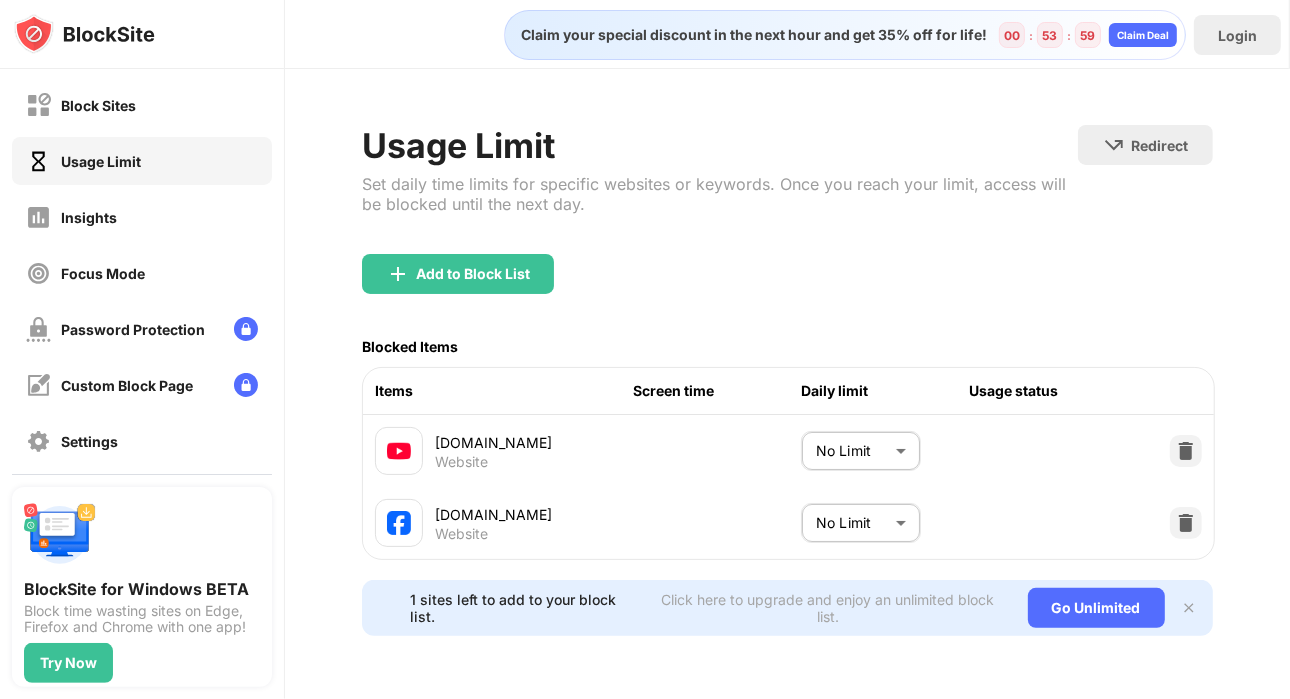 click on "Block Sites Usage Limit Insights Focus Mode Password Protection Custom Block Page Settings About Blocking Sync with other devices Disabled BlockSite for Windows BETA Block time wasting sites on Edge, Firefox and Chrome with one app! Try Now Claim your special discount in the next hour and get 35% off for life! 00 : 53 : 59 Claim Deal Login Usage Limit Set daily time limits for specific websites or keywords. Once you reach your limit, access will be blocked until the next day. Redirect Choose a site to be redirected to when blocking is active Add to Block List Blocked Items Items Screen time Daily limit Usage status [DOMAIN_NAME] Website No Limit ******** ​ [DOMAIN_NAME] Website No Limit ******** ​ 1 sites left to add to your block list. Click here to upgrade and enjoy an unlimited block list. Go Unlimited" at bounding box center [645, 349] 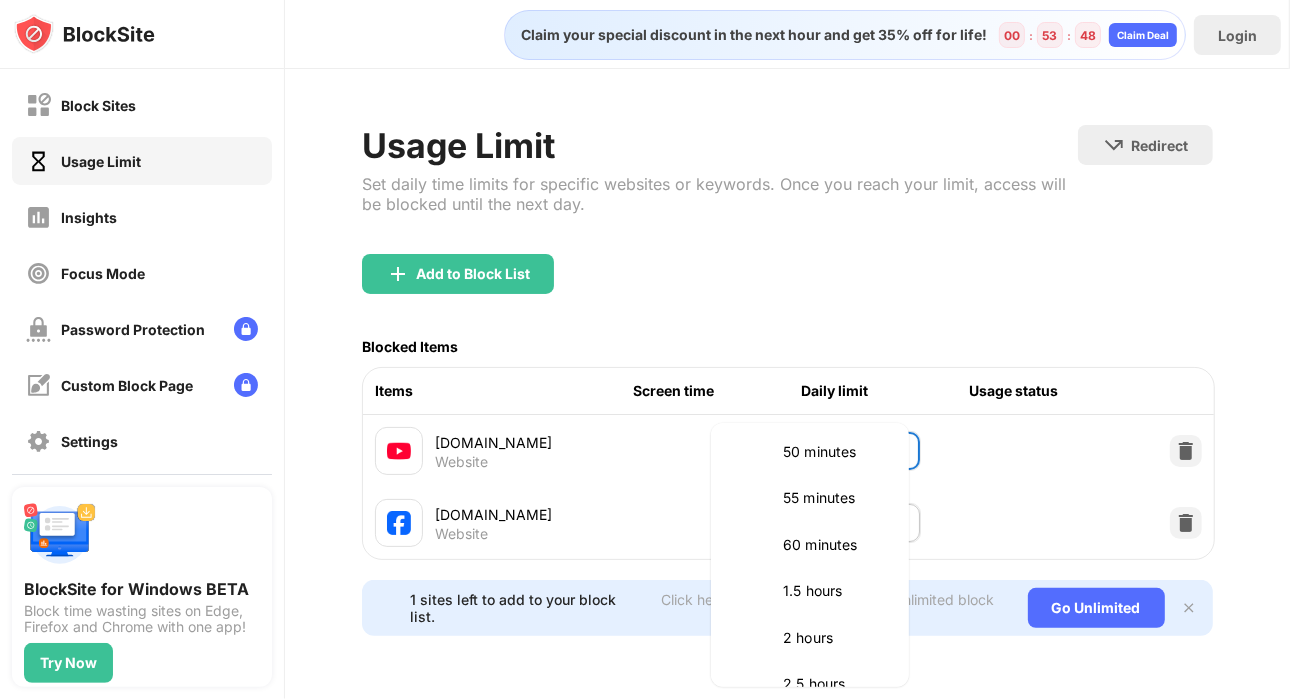 scroll, scrollTop: 509, scrollLeft: 0, axis: vertical 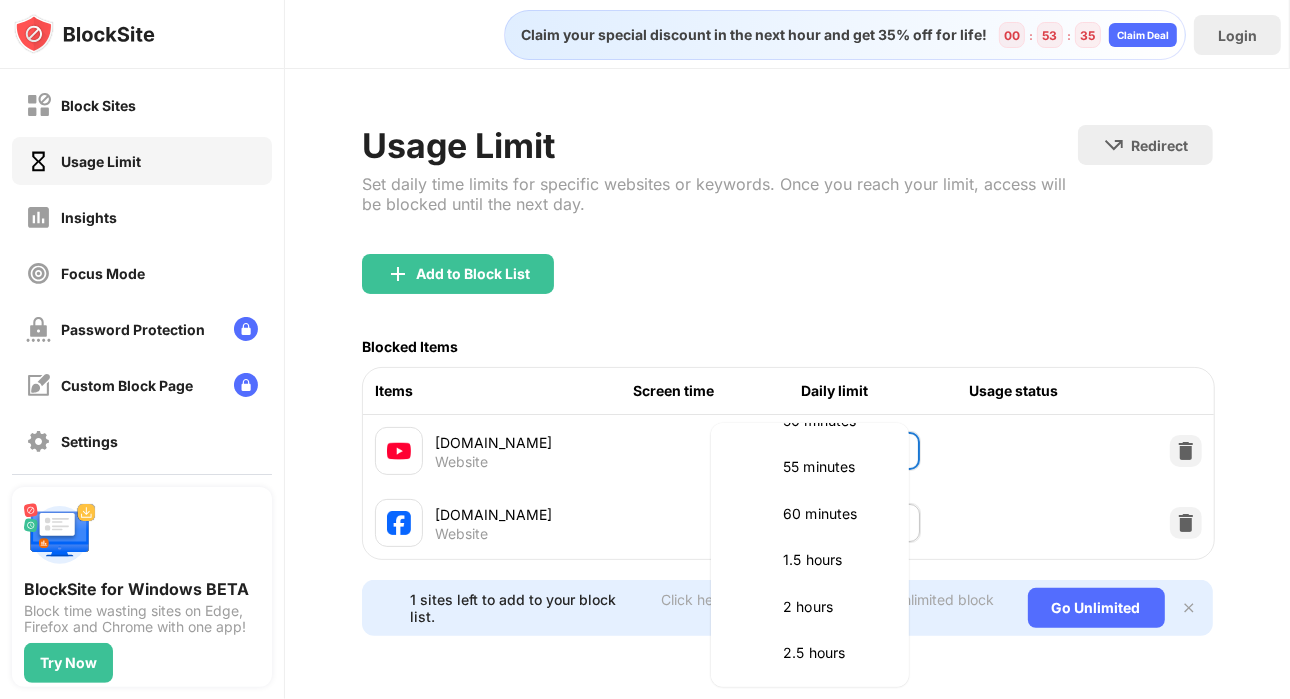 click on "2 hours" at bounding box center [834, 607] 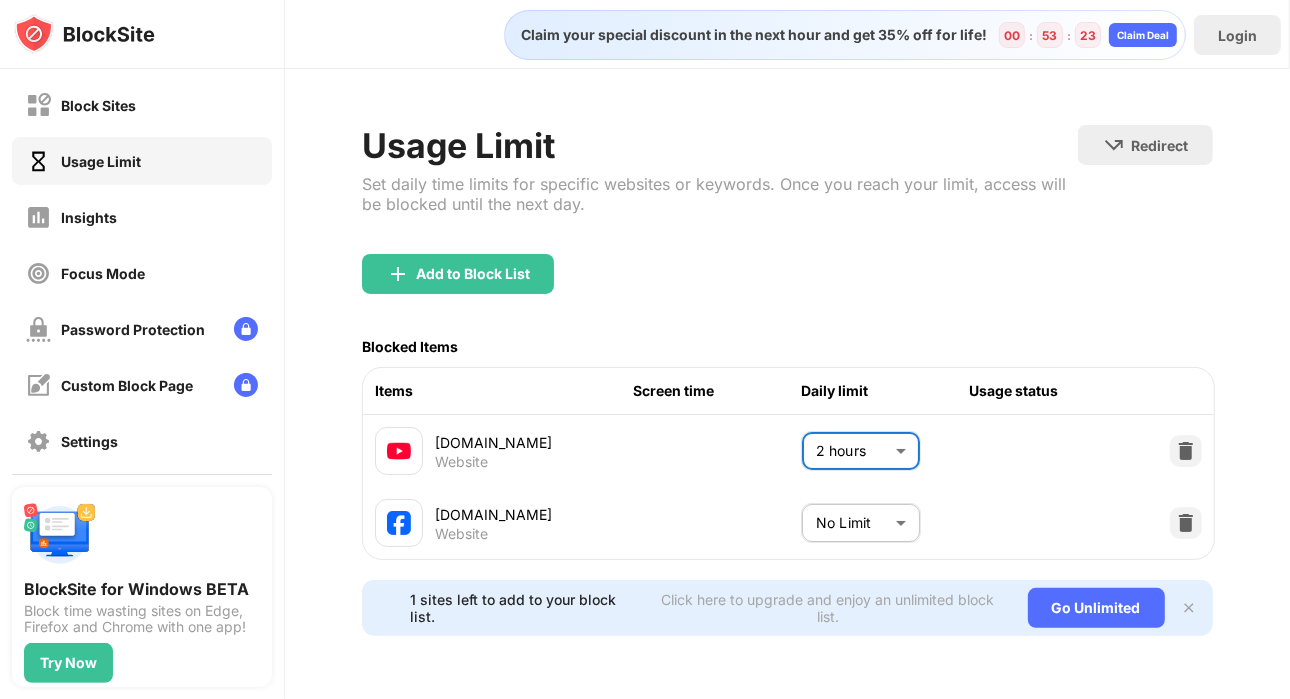 click on "Block Sites Usage Limit Insights Focus Mode Password Protection Custom Block Page Settings About Blocking Sync with other devices Disabled BlockSite for Windows BETA Block time wasting sites on Edge, Firefox and Chrome with one app! Try Now Claim your special discount in the next hour and get 35% off for life! 00 : 53 : 23 Claim Deal Login Usage Limit Set daily time limits for specific websites or keywords. Once you reach your limit, access will be blocked until the next day. Redirect Choose a site to be redirected to when blocking is active Add to Block List Blocked Items Items Screen time Daily limit Usage status [DOMAIN_NAME] Website 2 hours *** ​ [DOMAIN_NAME] Website No Limit ******** ​ 1 sites left to add to your block list. Click here to upgrade and enjoy an unlimited block list. Go Unlimited" at bounding box center (645, 349) 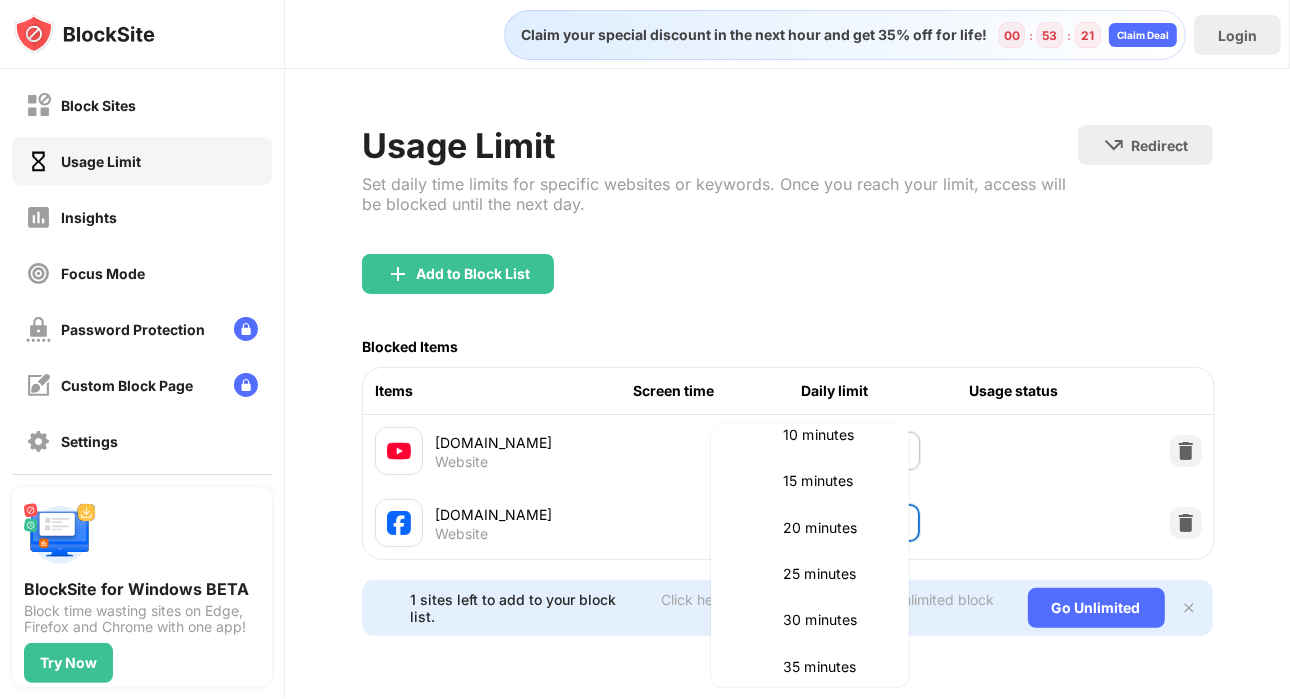 scroll, scrollTop: 125, scrollLeft: 0, axis: vertical 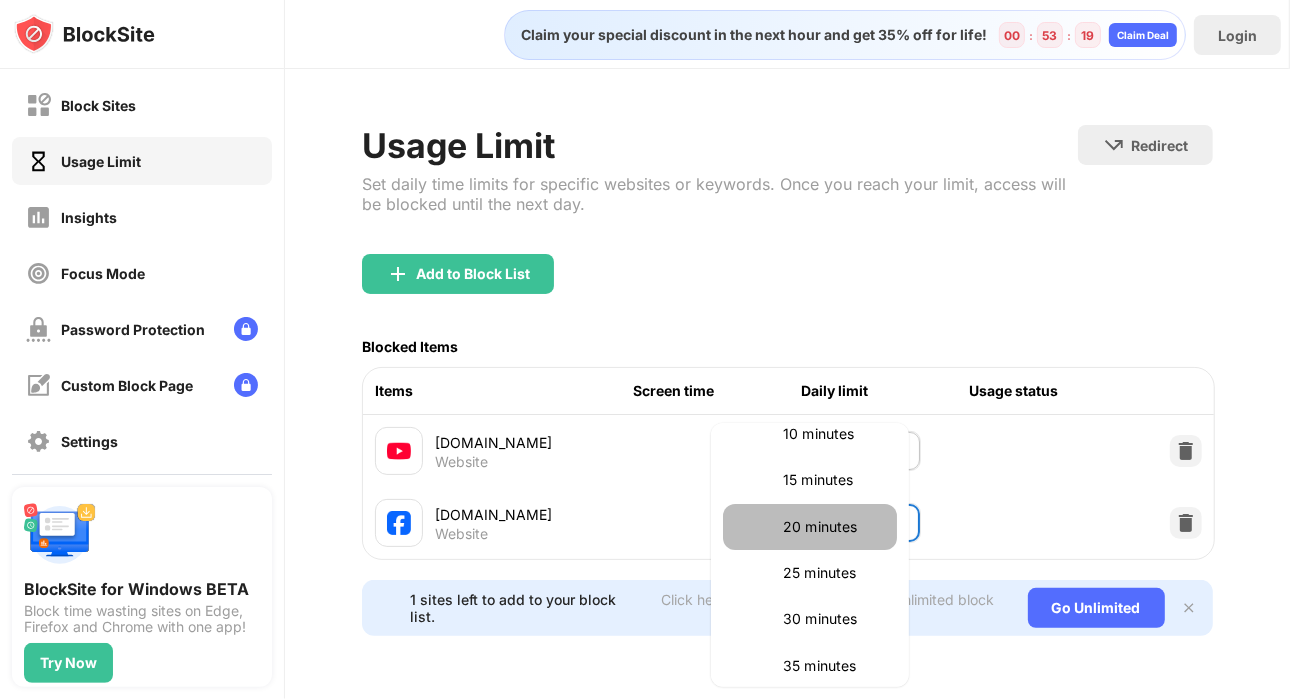click on "20 minutes" at bounding box center (810, 527) 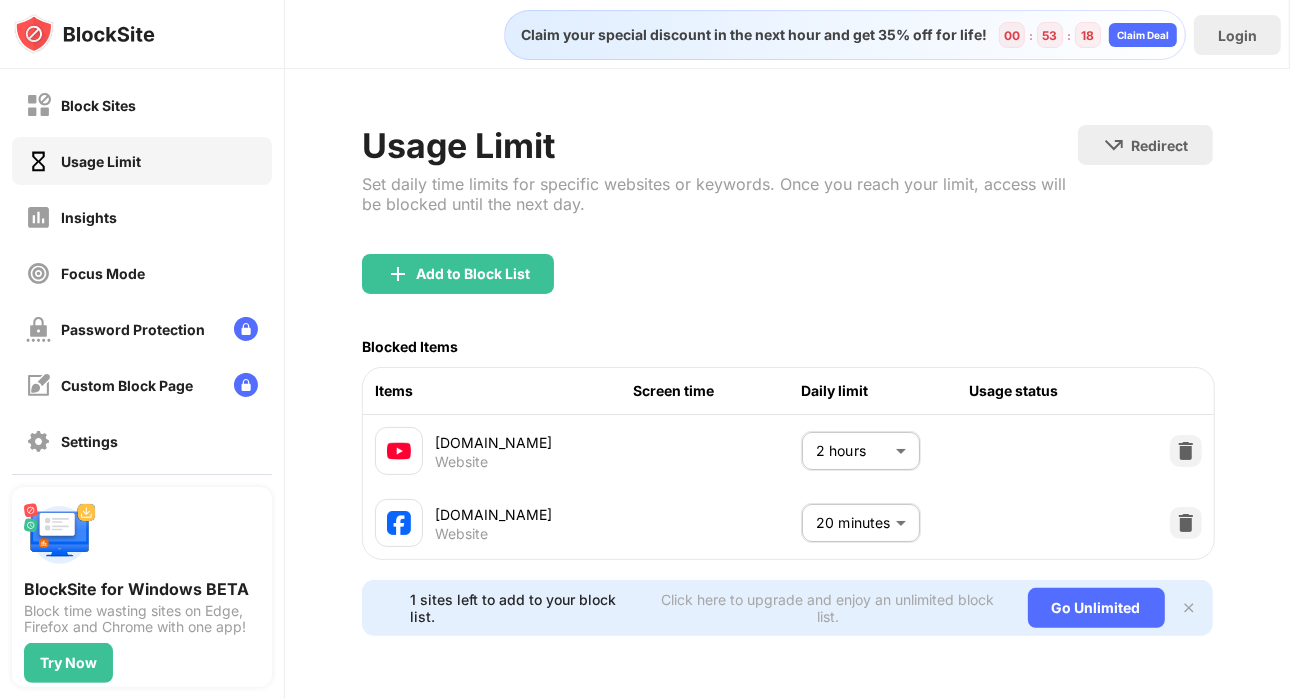 click on "Blocked Items" at bounding box center (787, 346) 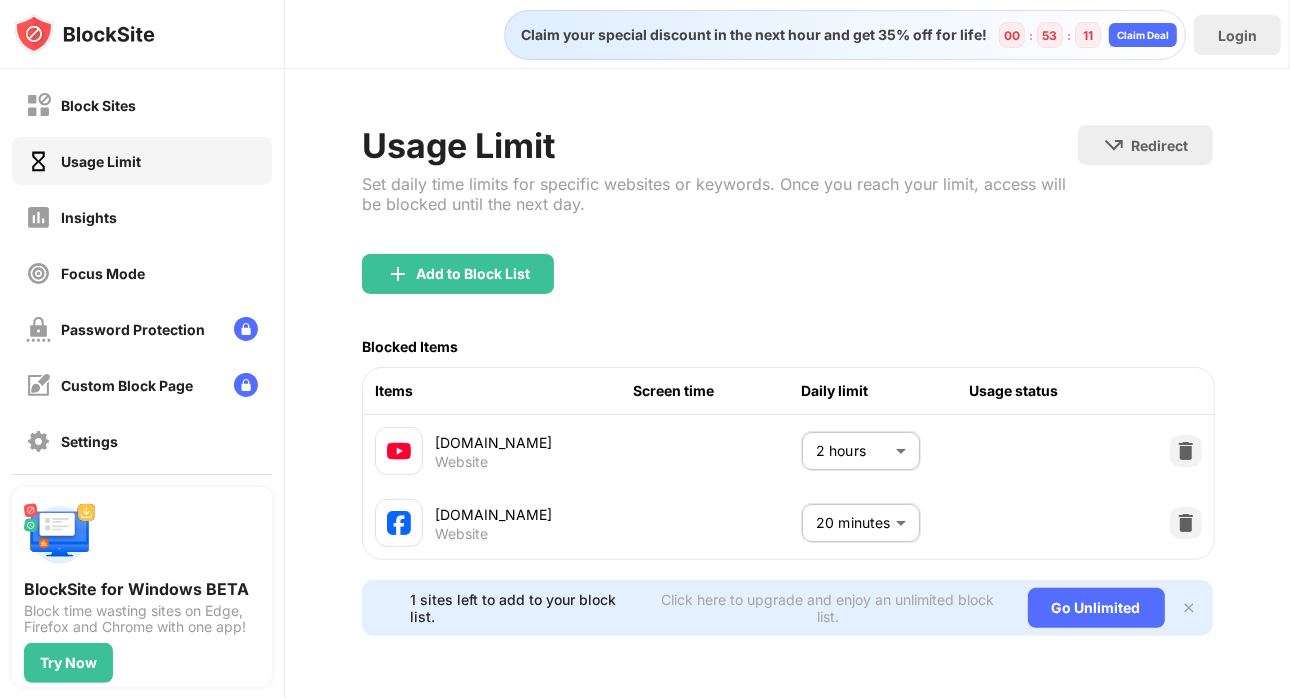 click on "Block Sites Usage Limit Insights Focus Mode Password Protection Custom Block Page Settings About Blocking Sync with other devices Disabled BlockSite for Windows BETA Block time wasting sites on Edge, Firefox and Chrome with one app! Try Now Claim your special discount in the next hour and get 35% off for life! 00 : 53 : 11 Claim Deal Login Usage Limit Set daily time limits for specific websites or keywords. Once you reach your limit, access will be blocked until the next day. Redirect Choose a site to be redirected to when blocking is active Add to Block List Blocked Items Items Screen time Daily limit Usage status [DOMAIN_NAME] Website 2 hours *** ​ [DOMAIN_NAME] Website 20 minutes ** ​ 1 sites left to add to your block list. Click here to upgrade and enjoy an unlimited block list. Go Unlimited" at bounding box center [645, 349] 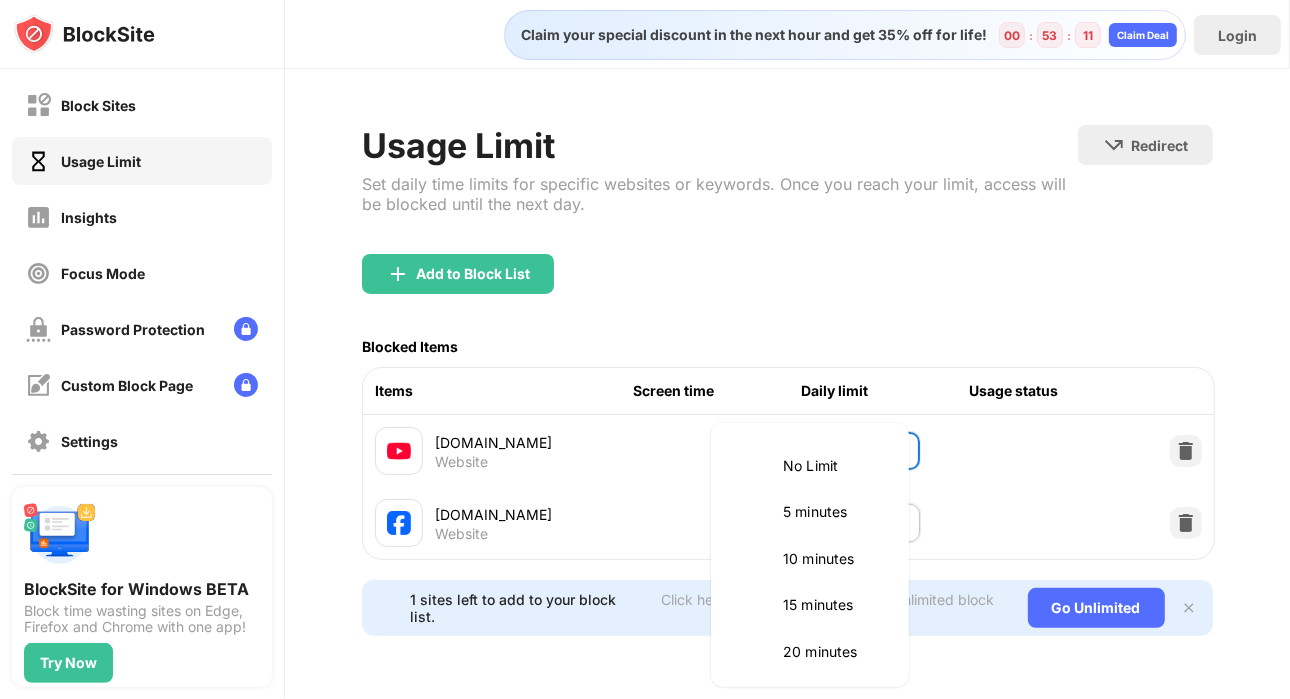 scroll, scrollTop: 560, scrollLeft: 0, axis: vertical 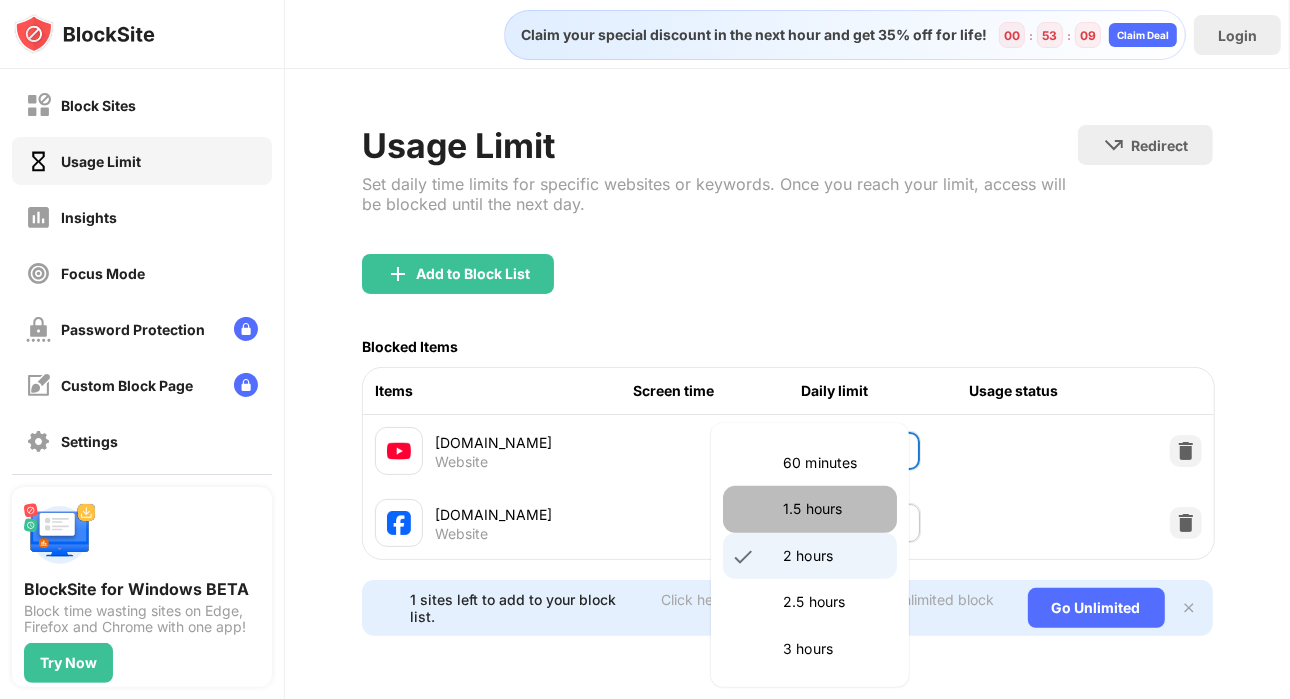 click on "1.5 hours" at bounding box center [834, 509] 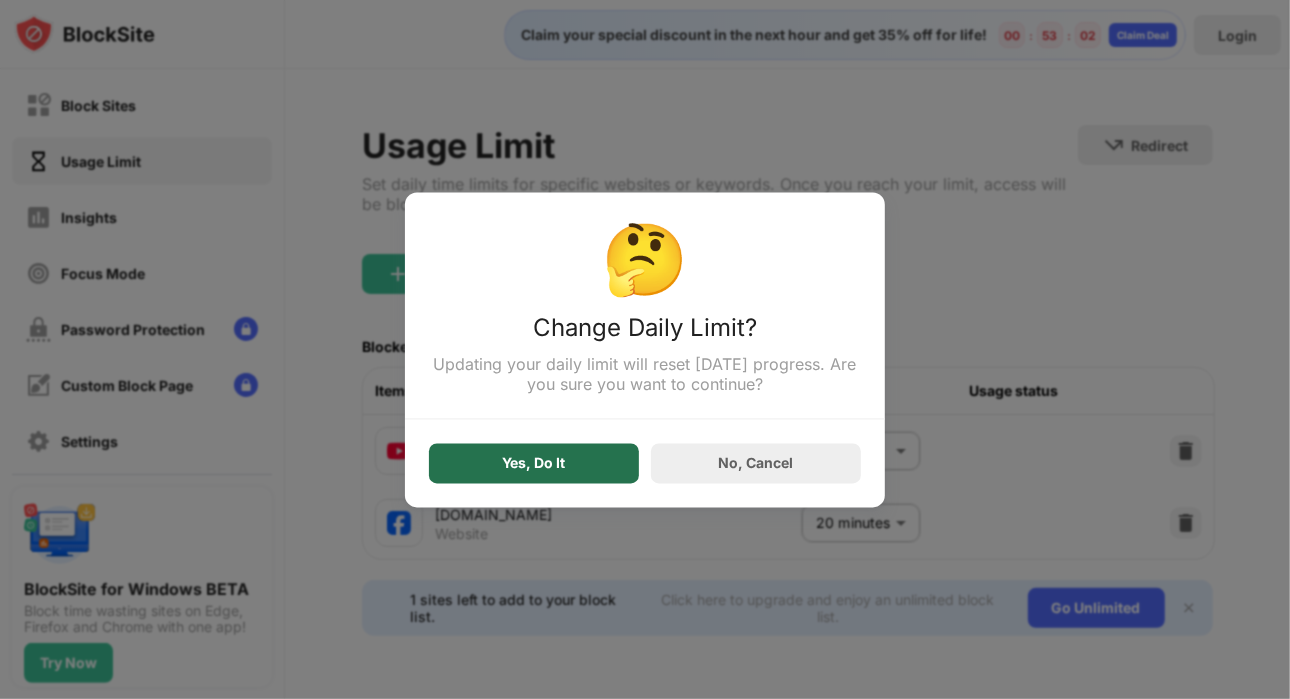 click on "Yes, Do It" at bounding box center (534, 463) 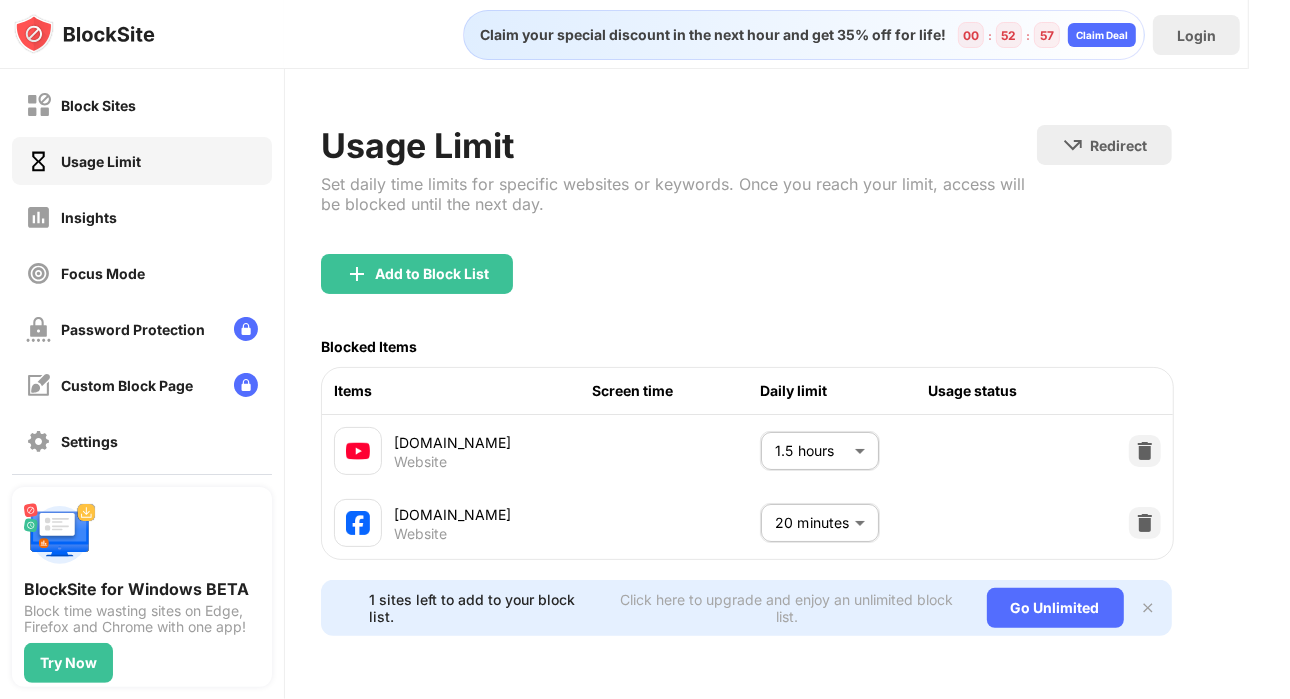 scroll, scrollTop: 13, scrollLeft: 0, axis: vertical 